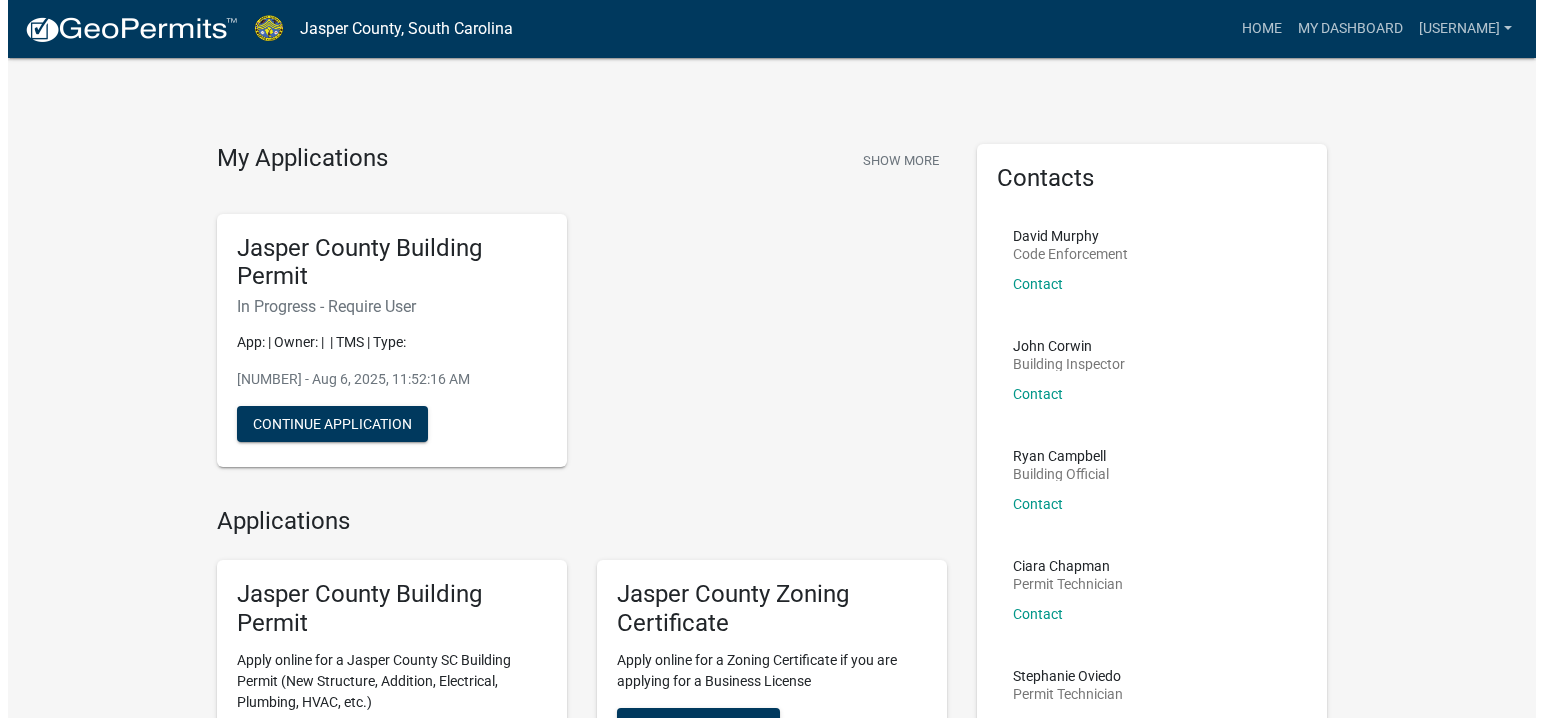 scroll, scrollTop: 0, scrollLeft: 0, axis: both 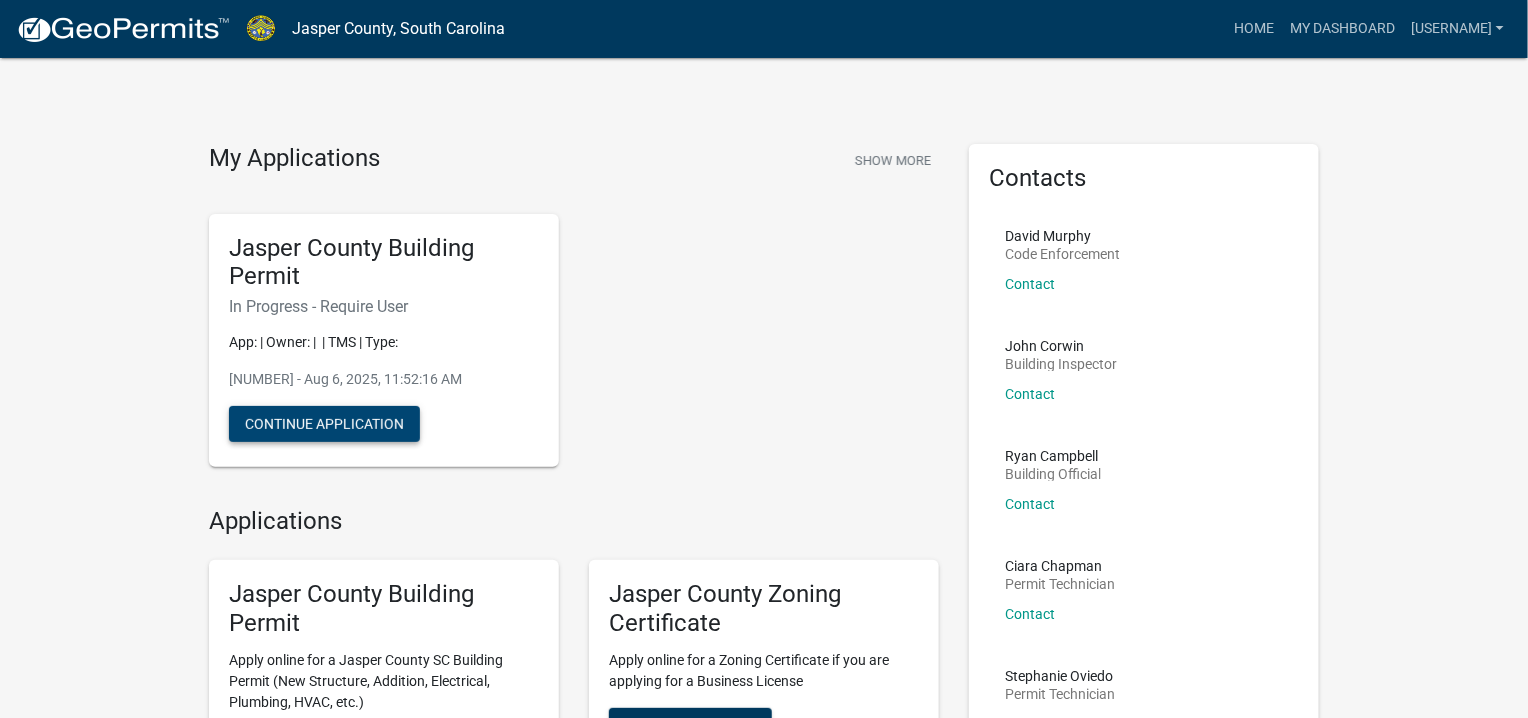 click on "Continue Application" 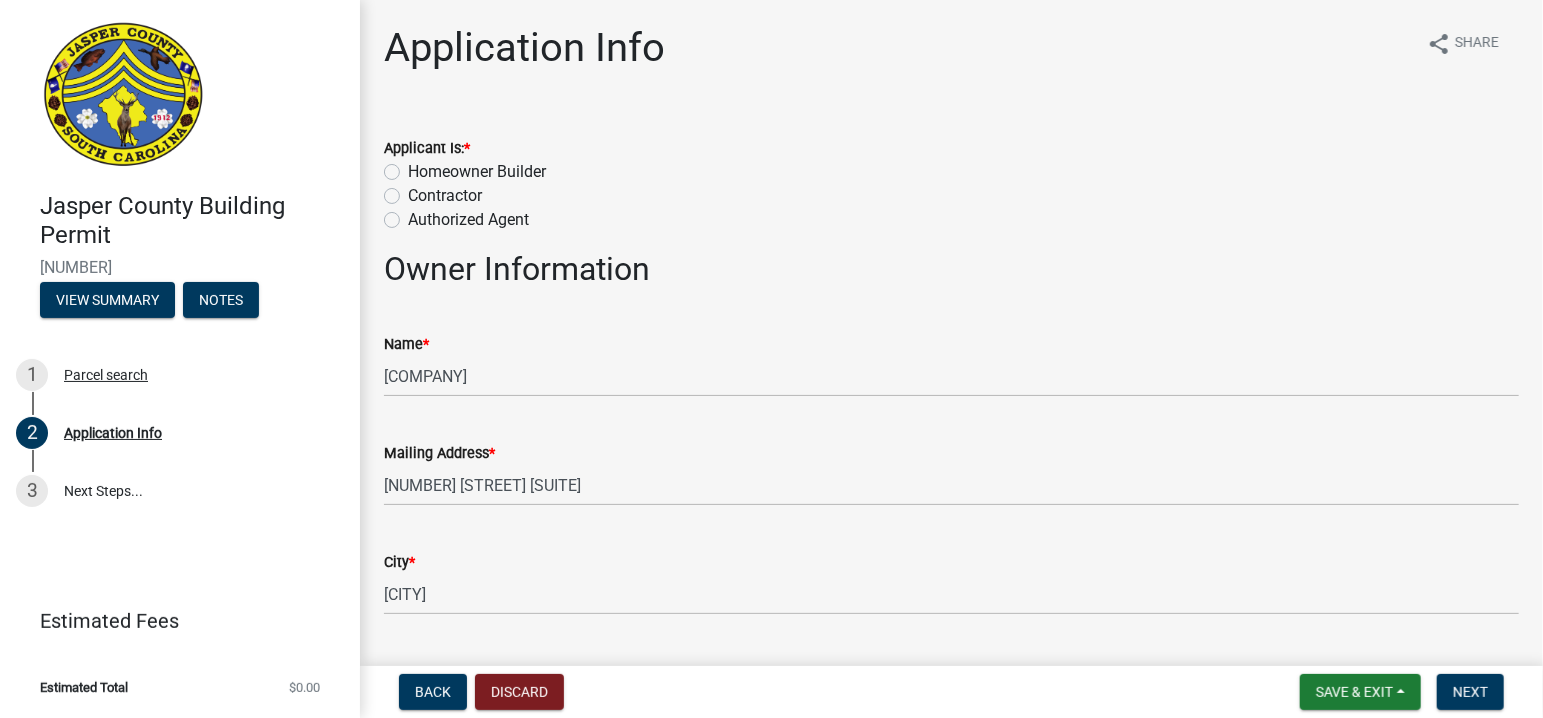 click on "Contractor" 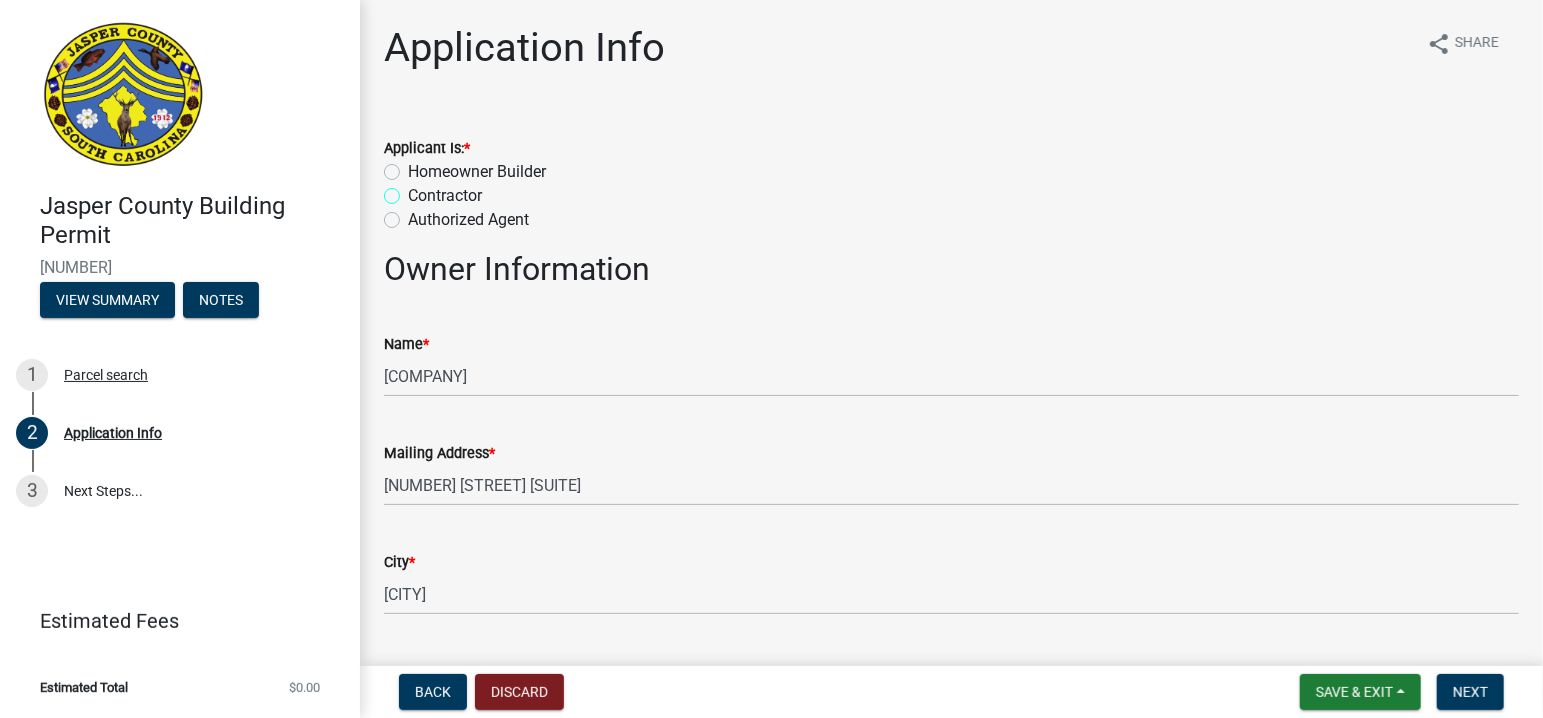click on "Contractor" at bounding box center (414, 190) 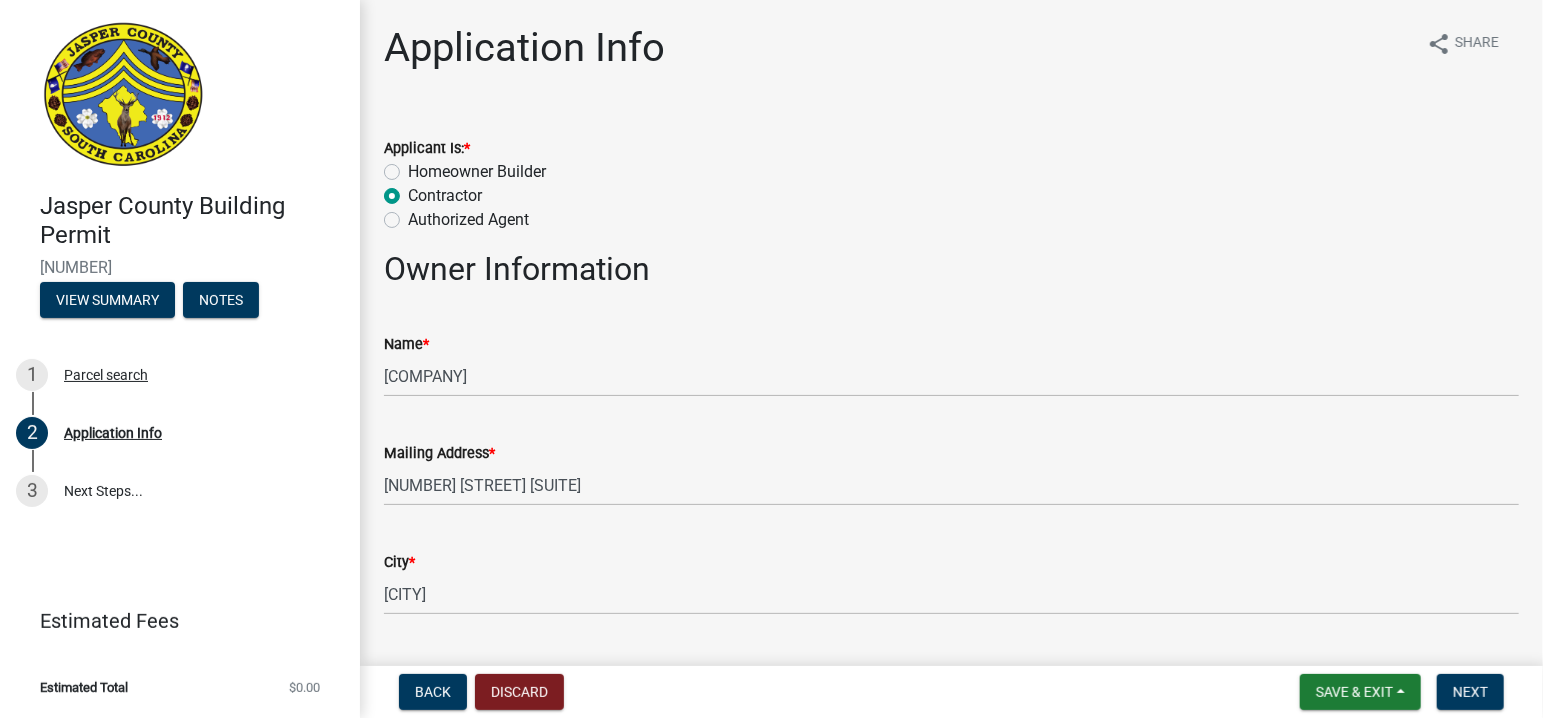 radio on "true" 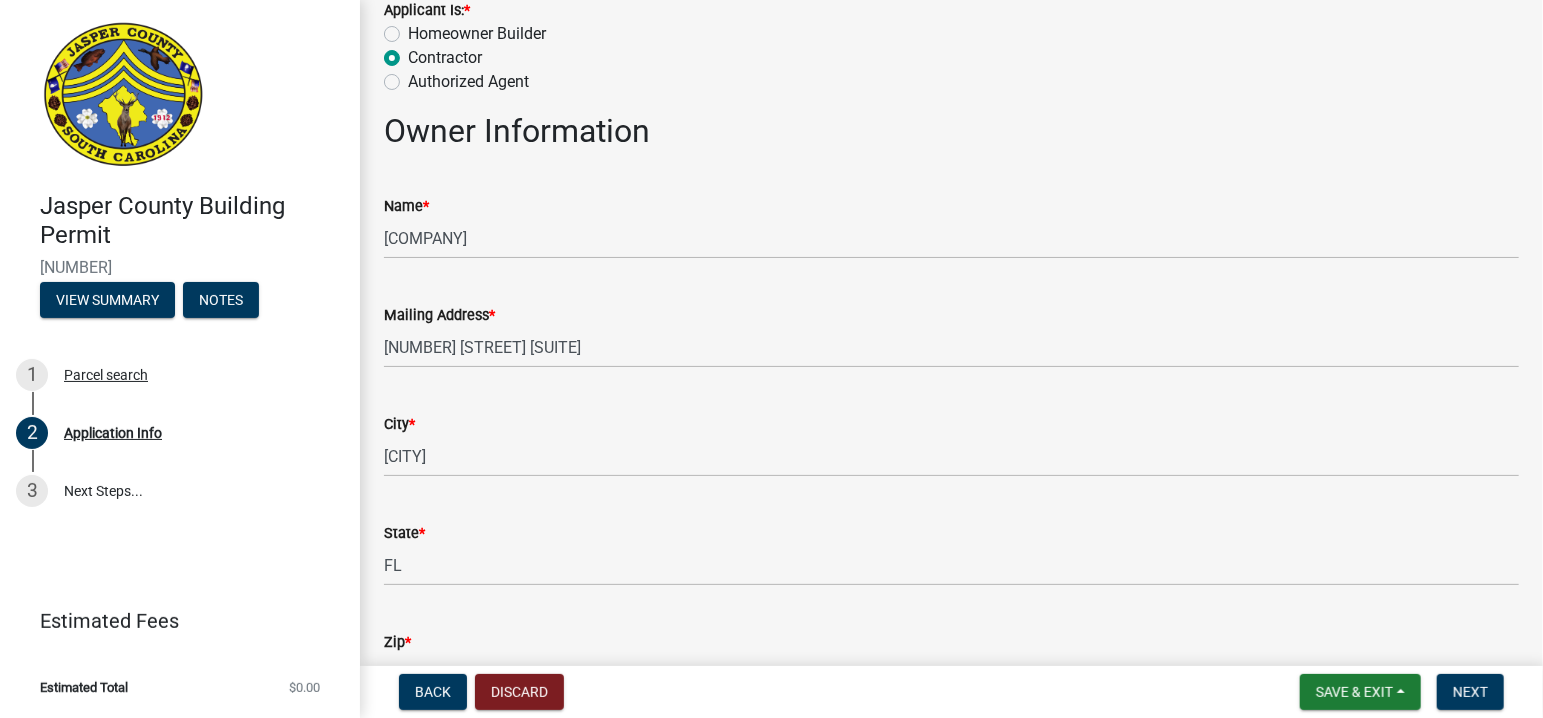 scroll, scrollTop: 200, scrollLeft: 0, axis: vertical 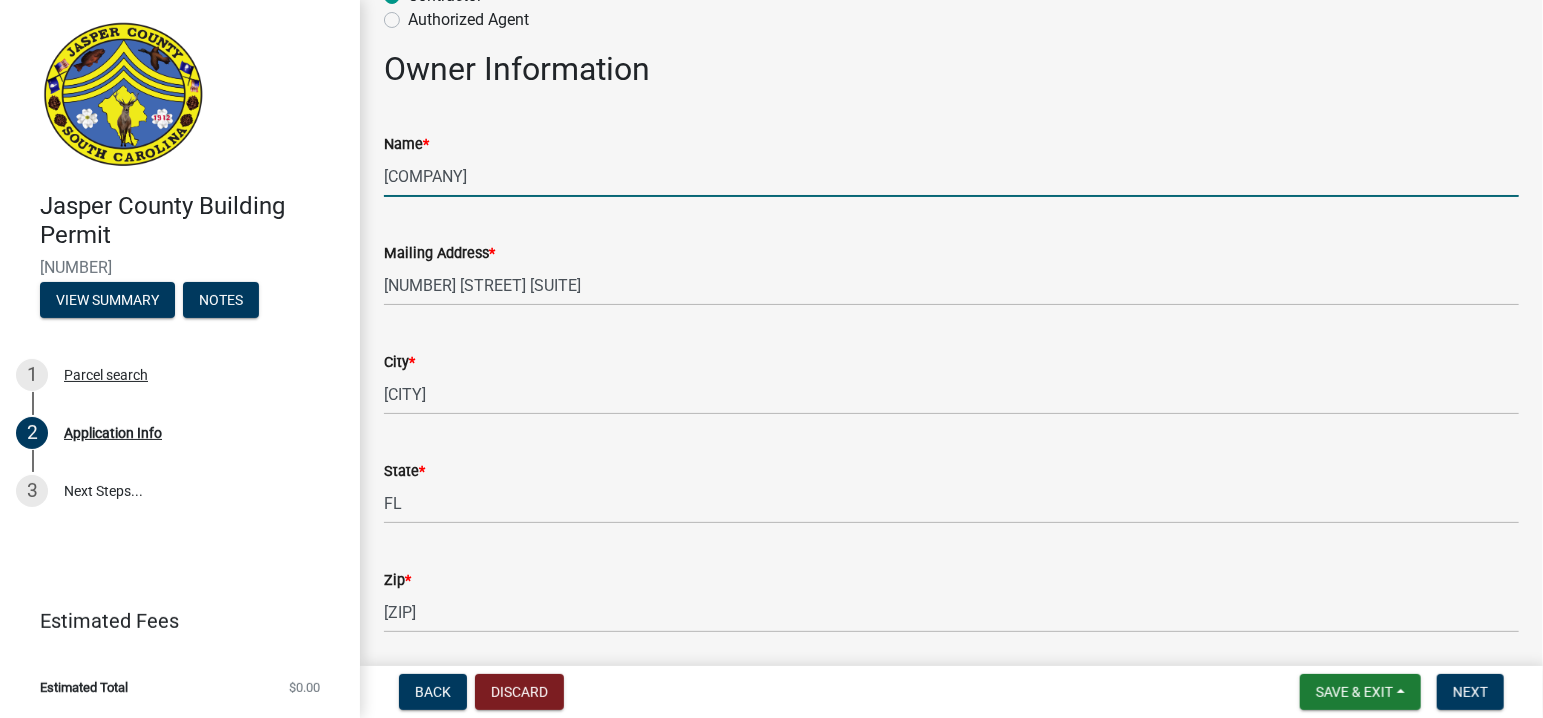 click on "[COMPANY]" at bounding box center [951, 176] 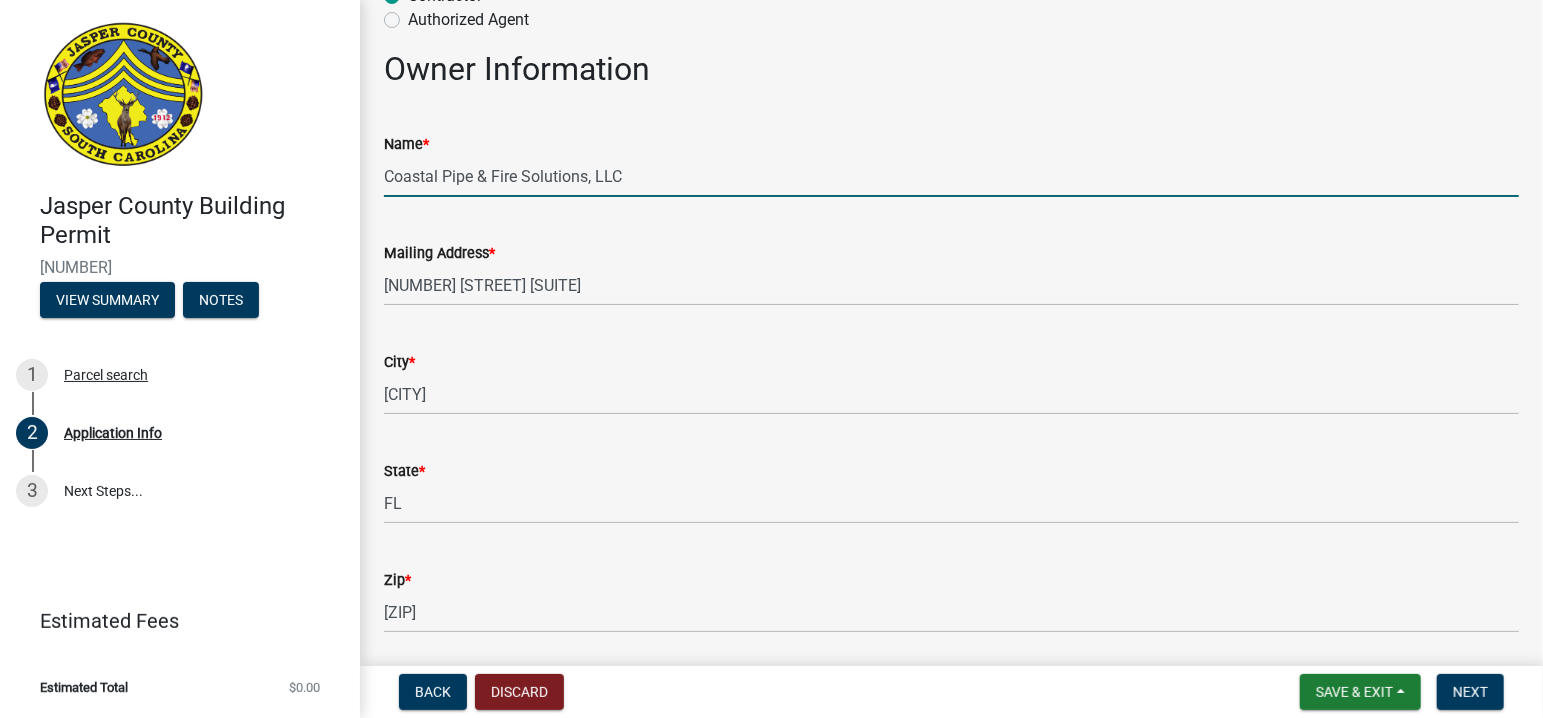 type on "Coastal Pipe & Fire Solutions, LLC" 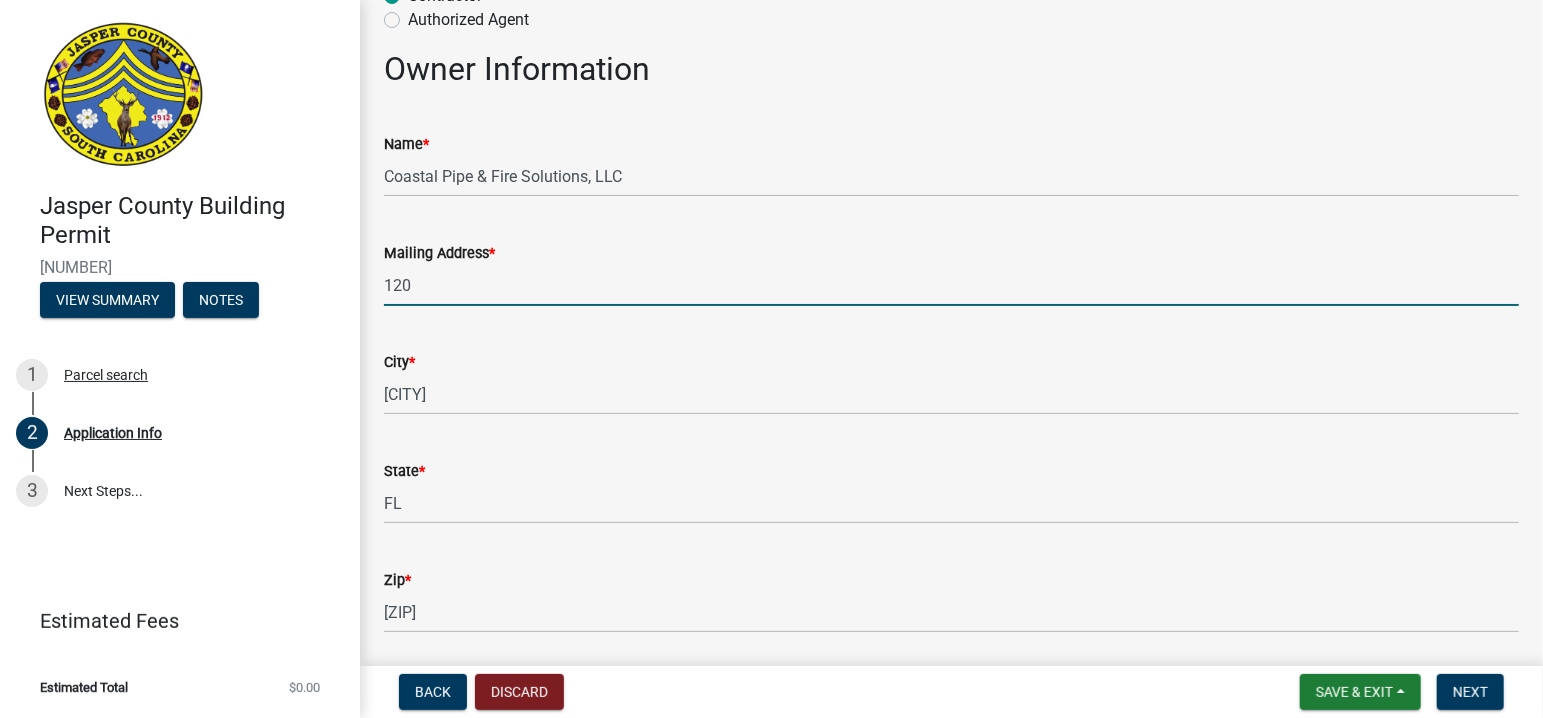 type on "[NUMBER] [STREET]" 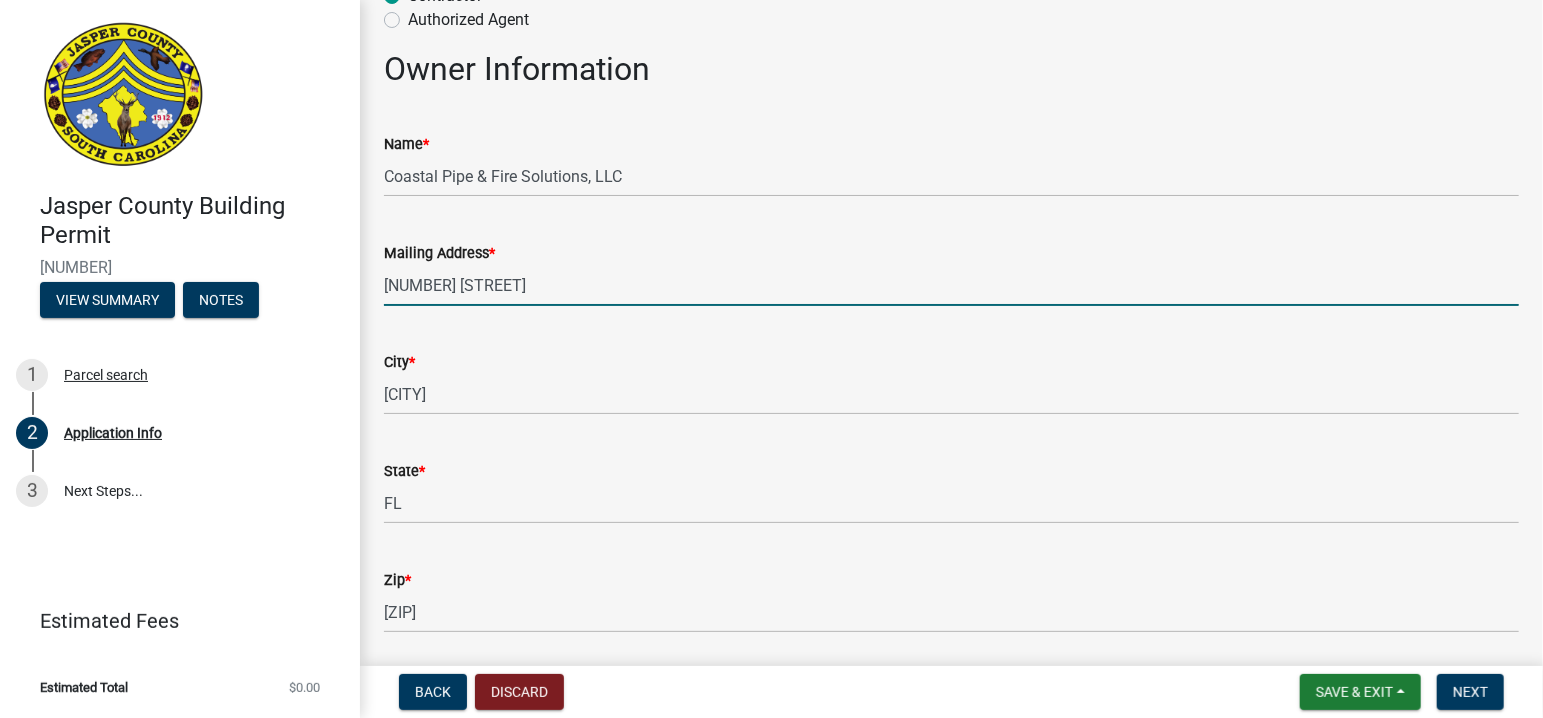 type on "[PHONE]" 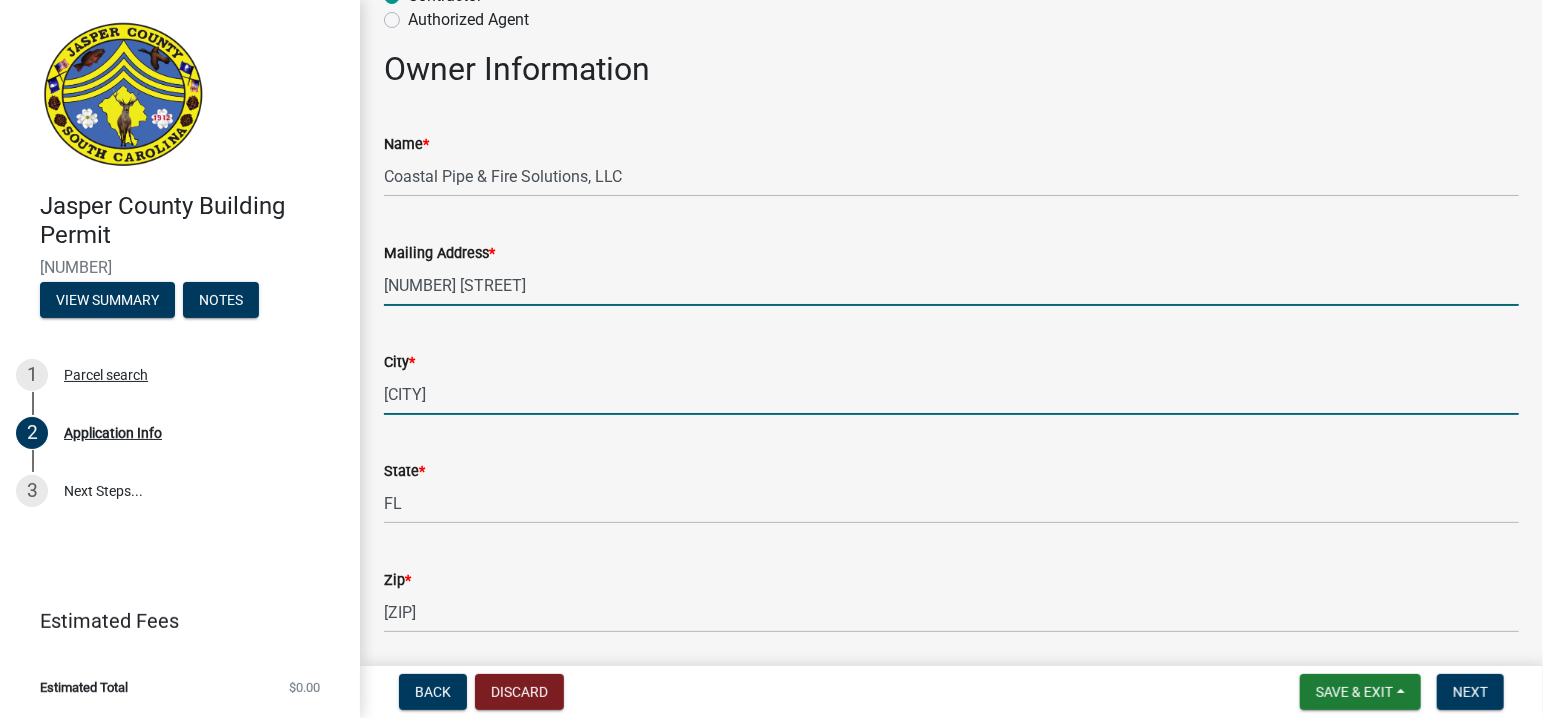 click on "[CITY]" at bounding box center [951, 394] 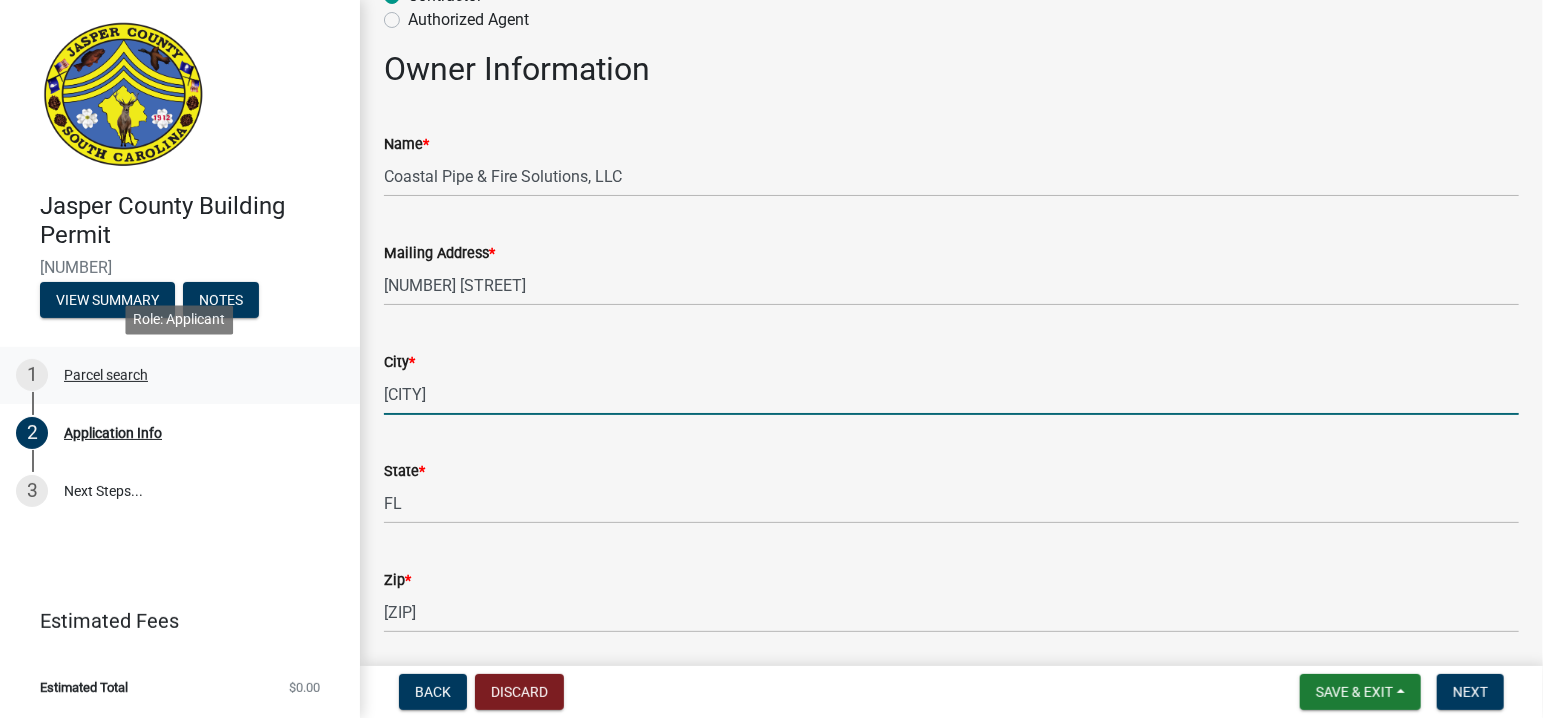 drag, startPoint x: 568, startPoint y: 392, endPoint x: 295, endPoint y: 390, distance: 273.00732 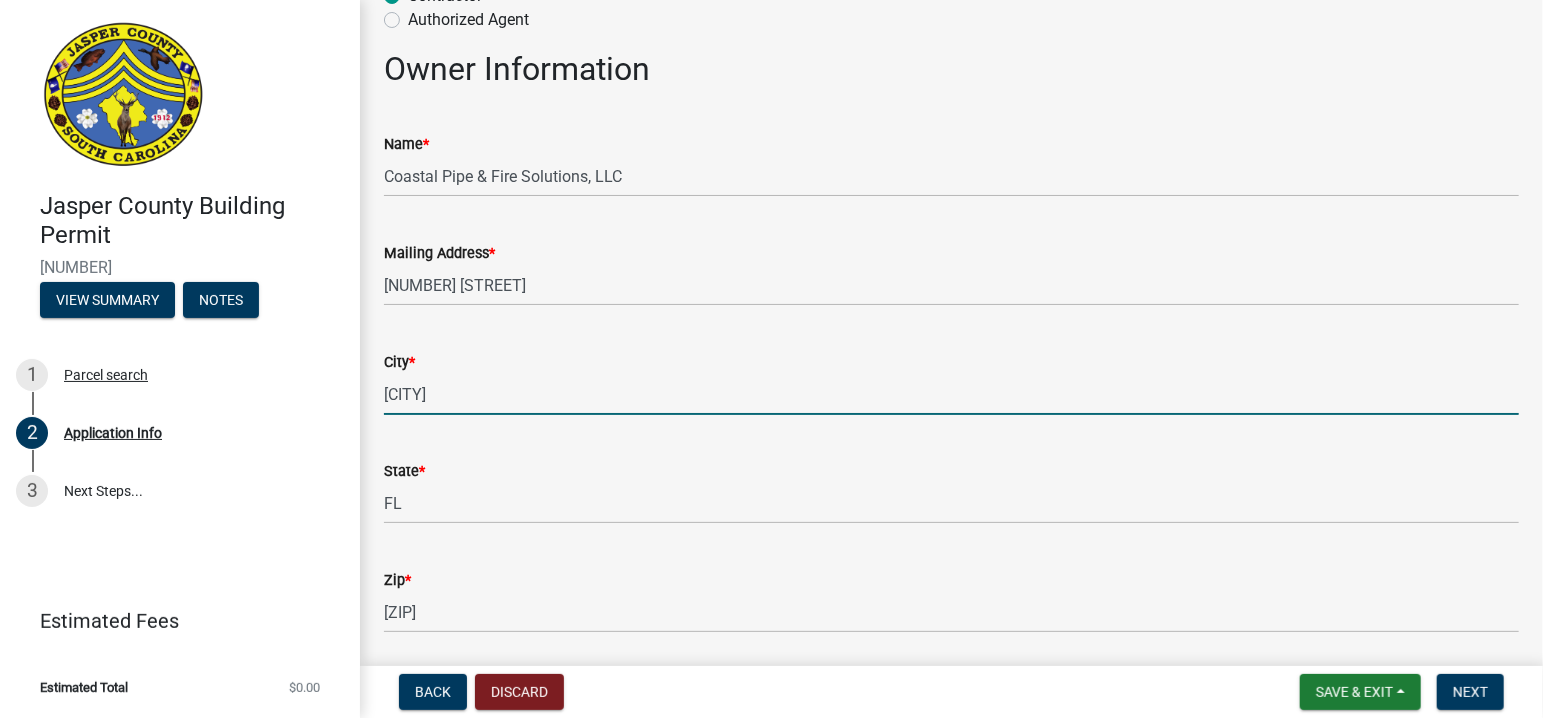 type on "[CITY]" 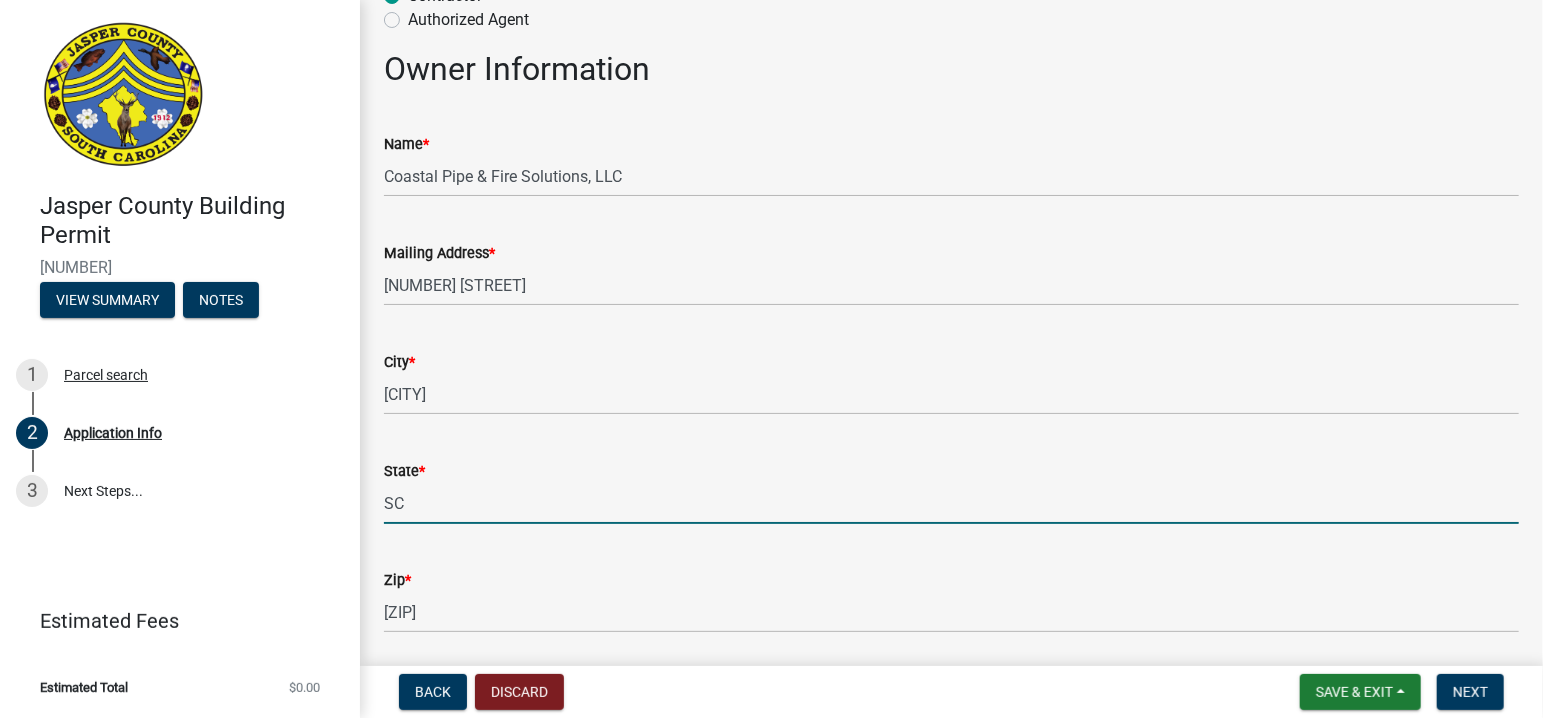 type on "SC" 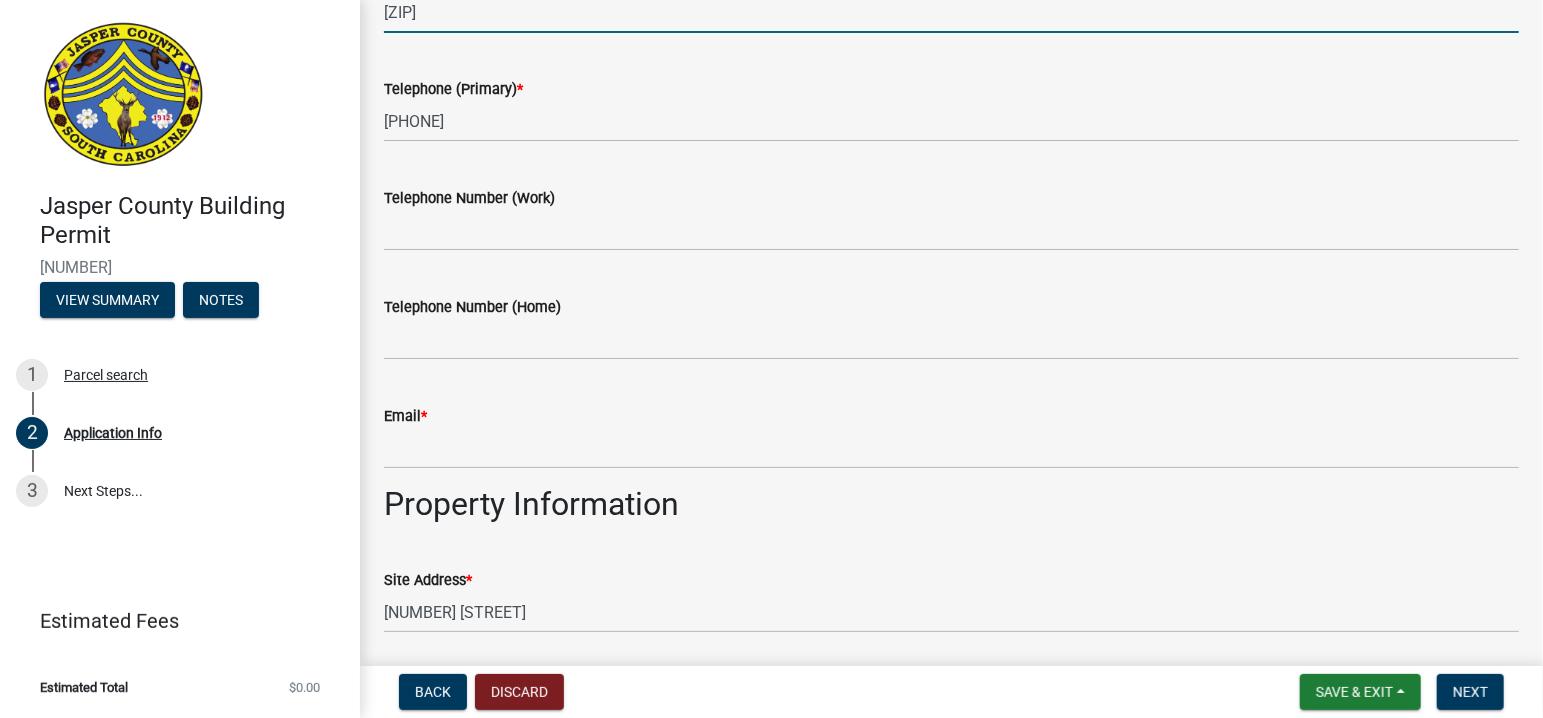scroll, scrollTop: 1000, scrollLeft: 0, axis: vertical 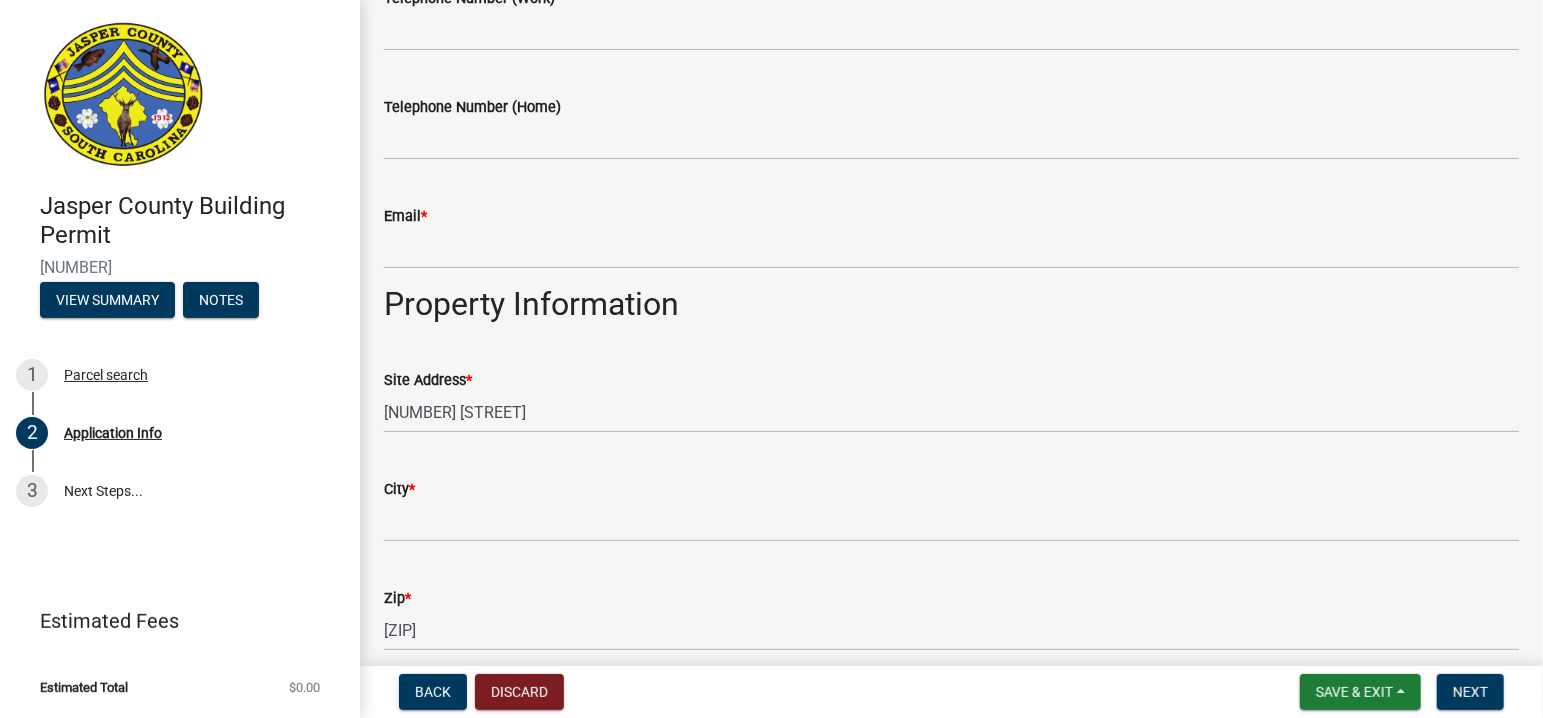 type on "[ZIP]" 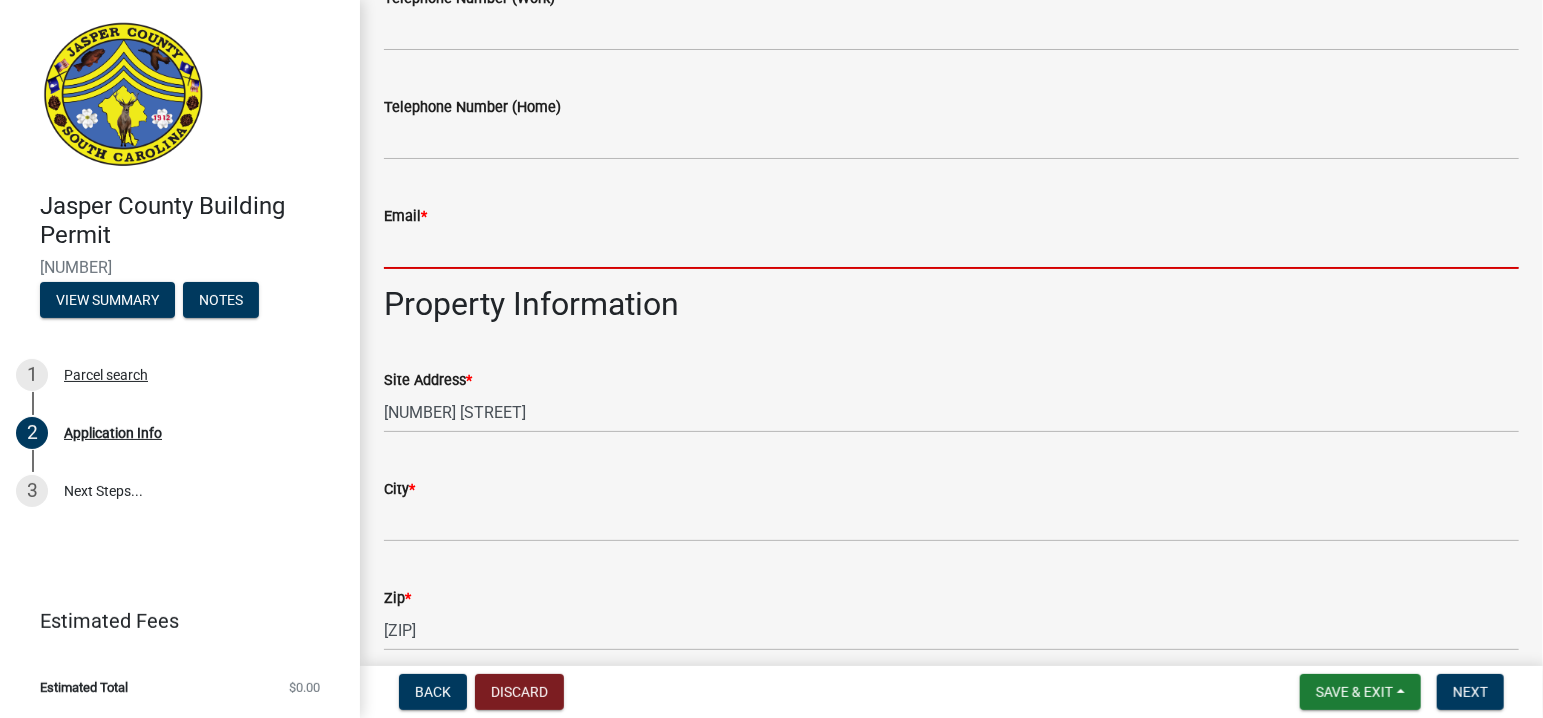 click on "Email  *" at bounding box center [951, 248] 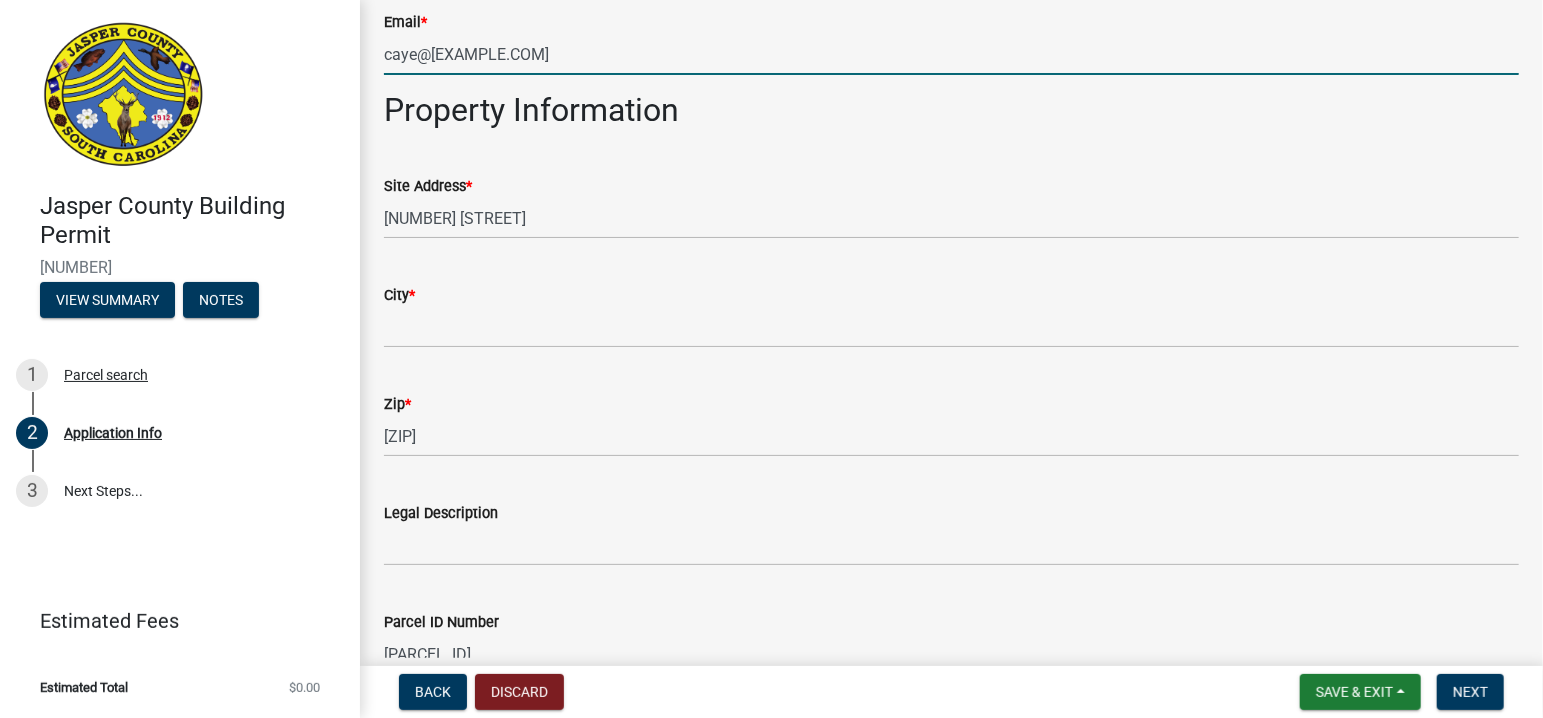 scroll, scrollTop: 1200, scrollLeft: 0, axis: vertical 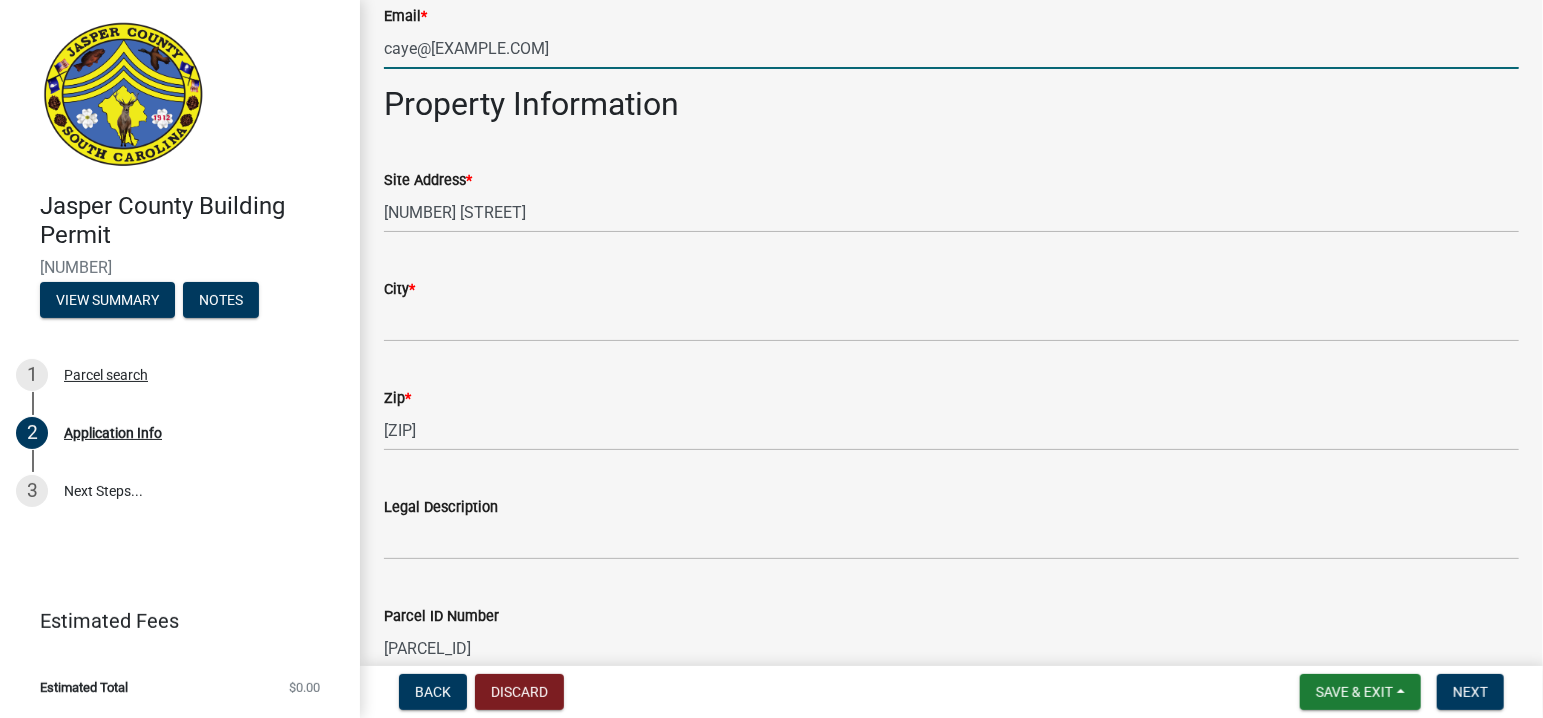 type on "caye@[EXAMPLE.COM]" 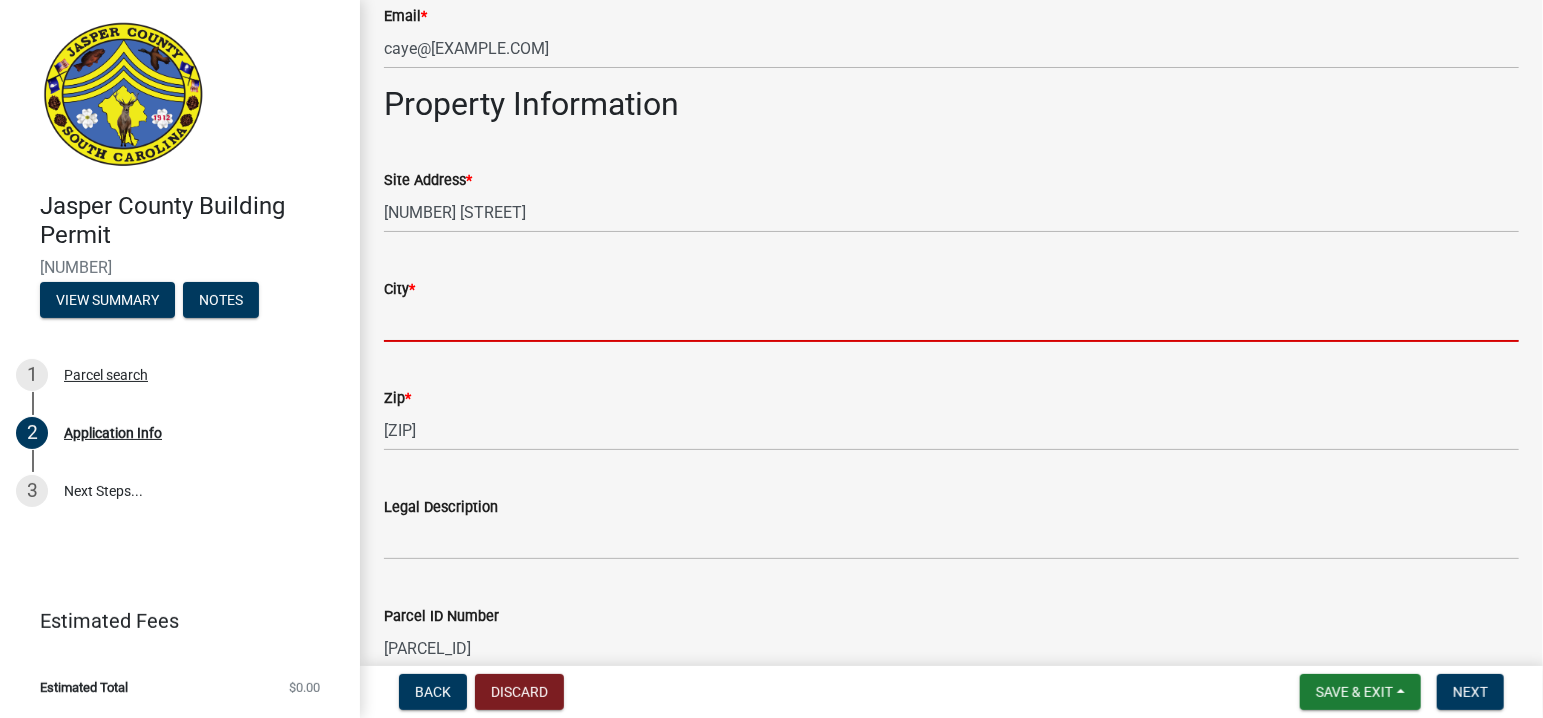 click on "City  *" at bounding box center [951, 321] 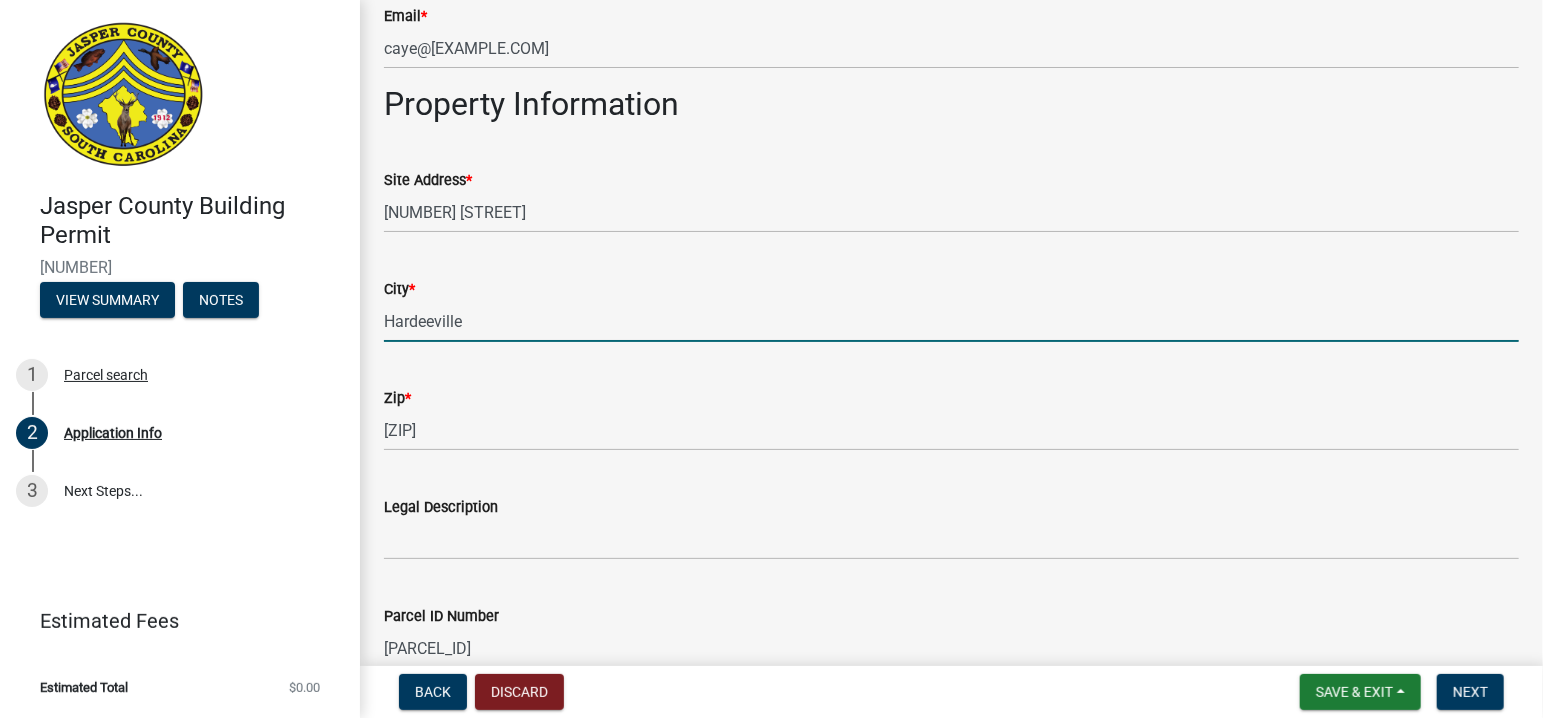 type on "Hardeeville" 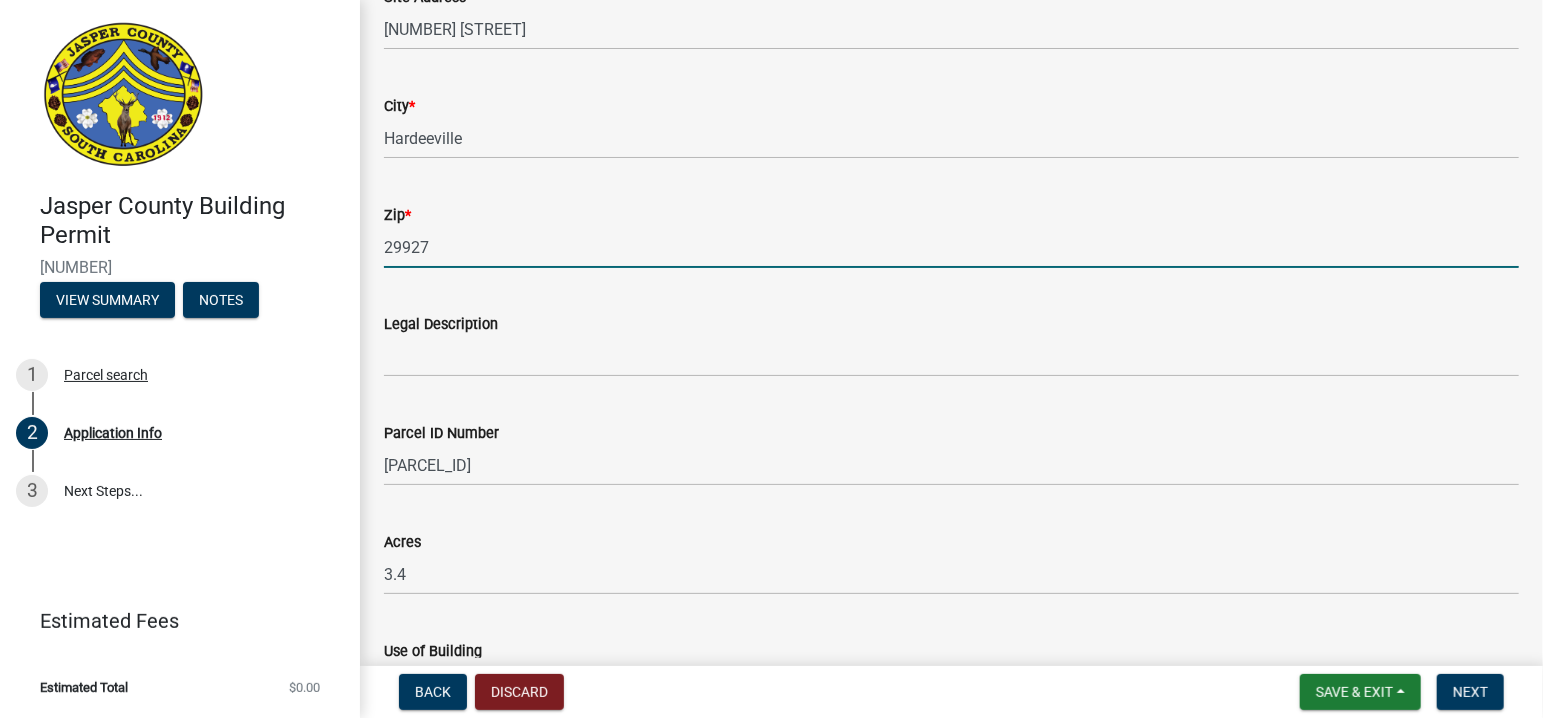 scroll, scrollTop: 1400, scrollLeft: 0, axis: vertical 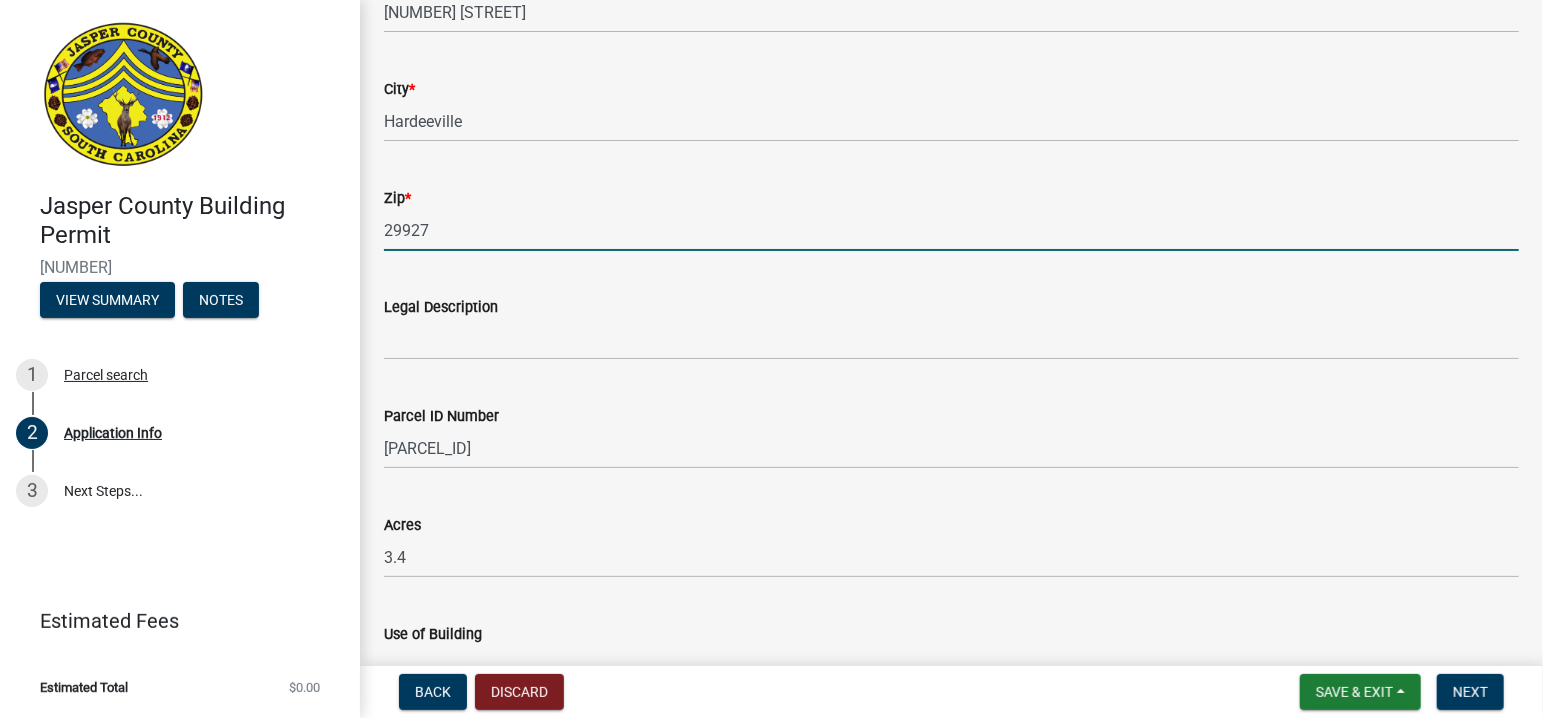 type on "29927" 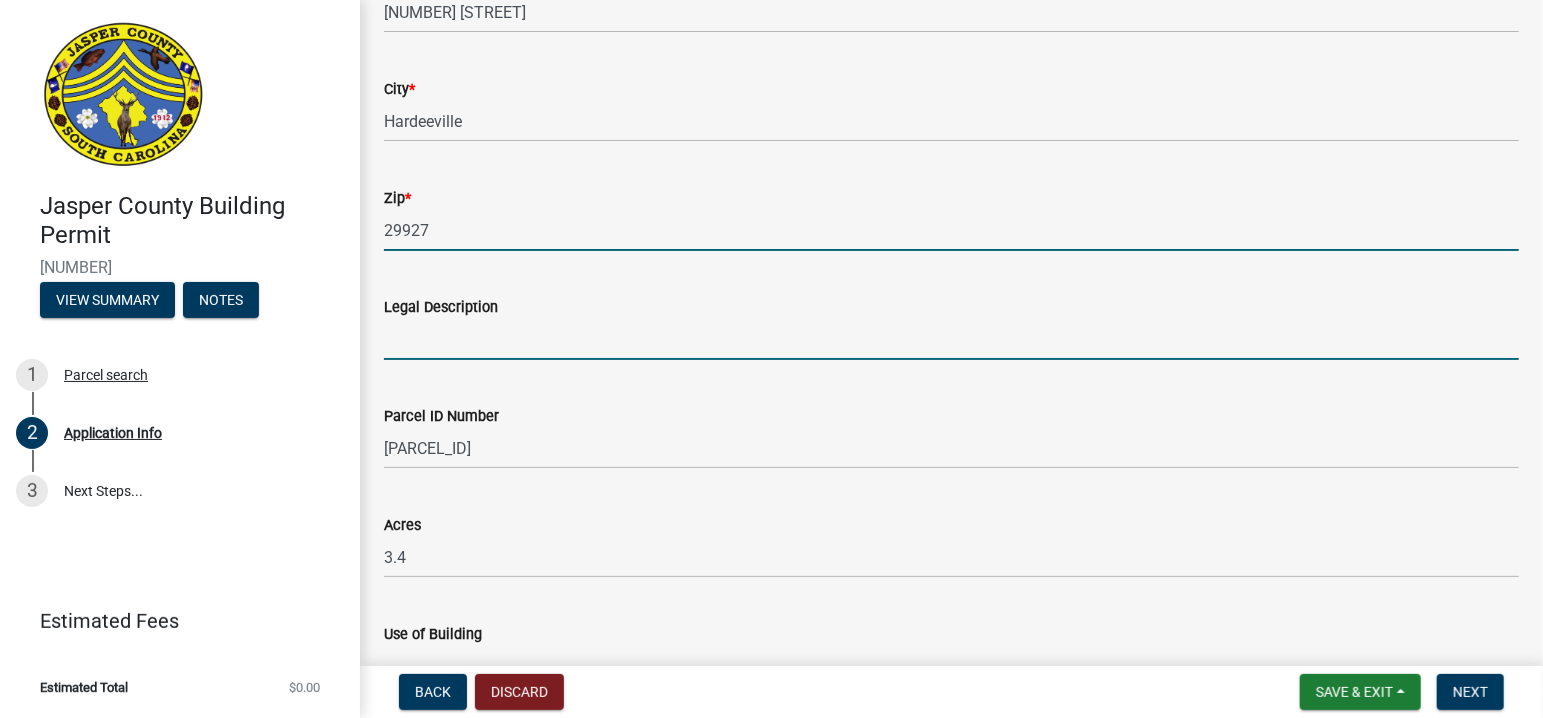 click on "Legal Description" at bounding box center [951, 339] 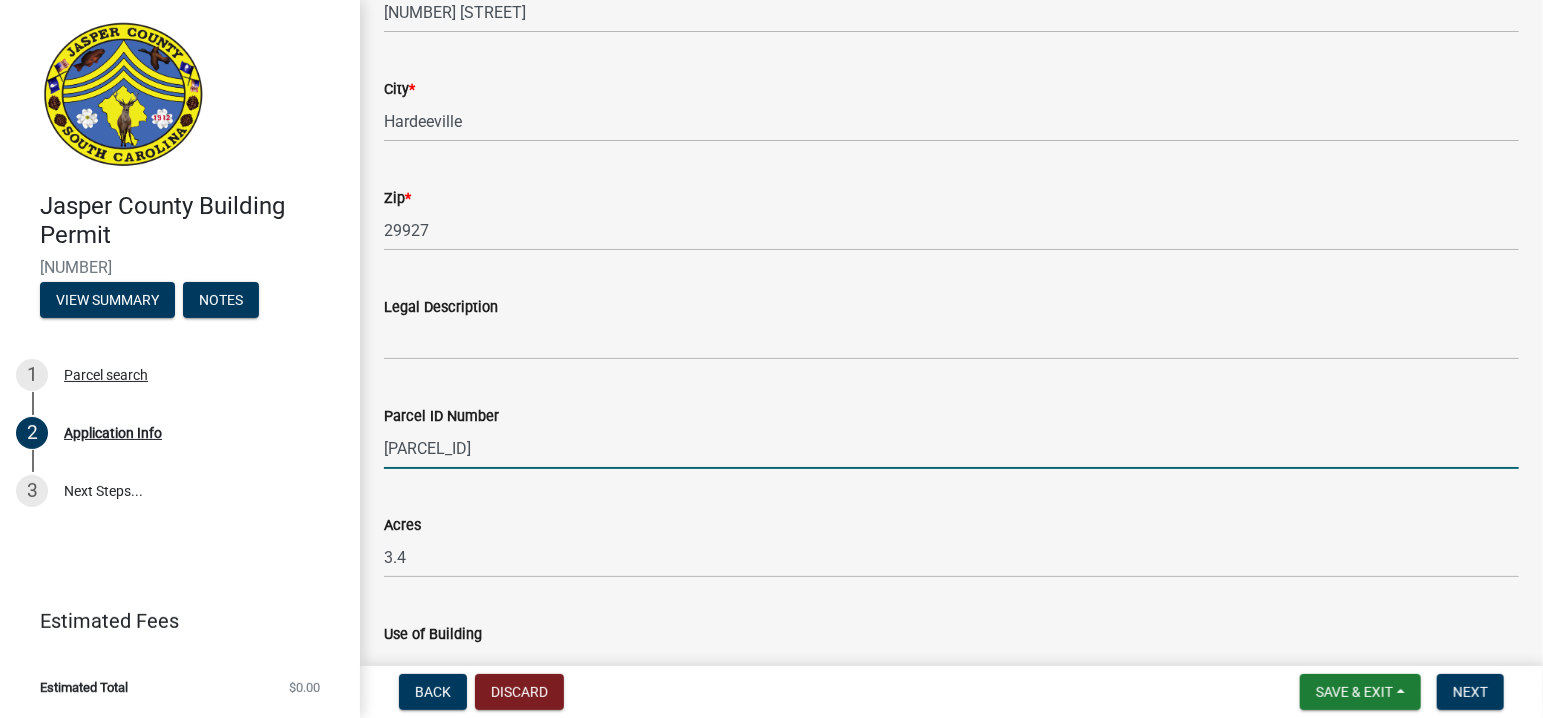 click on "[PARCEL_ID]" at bounding box center (951, 448) 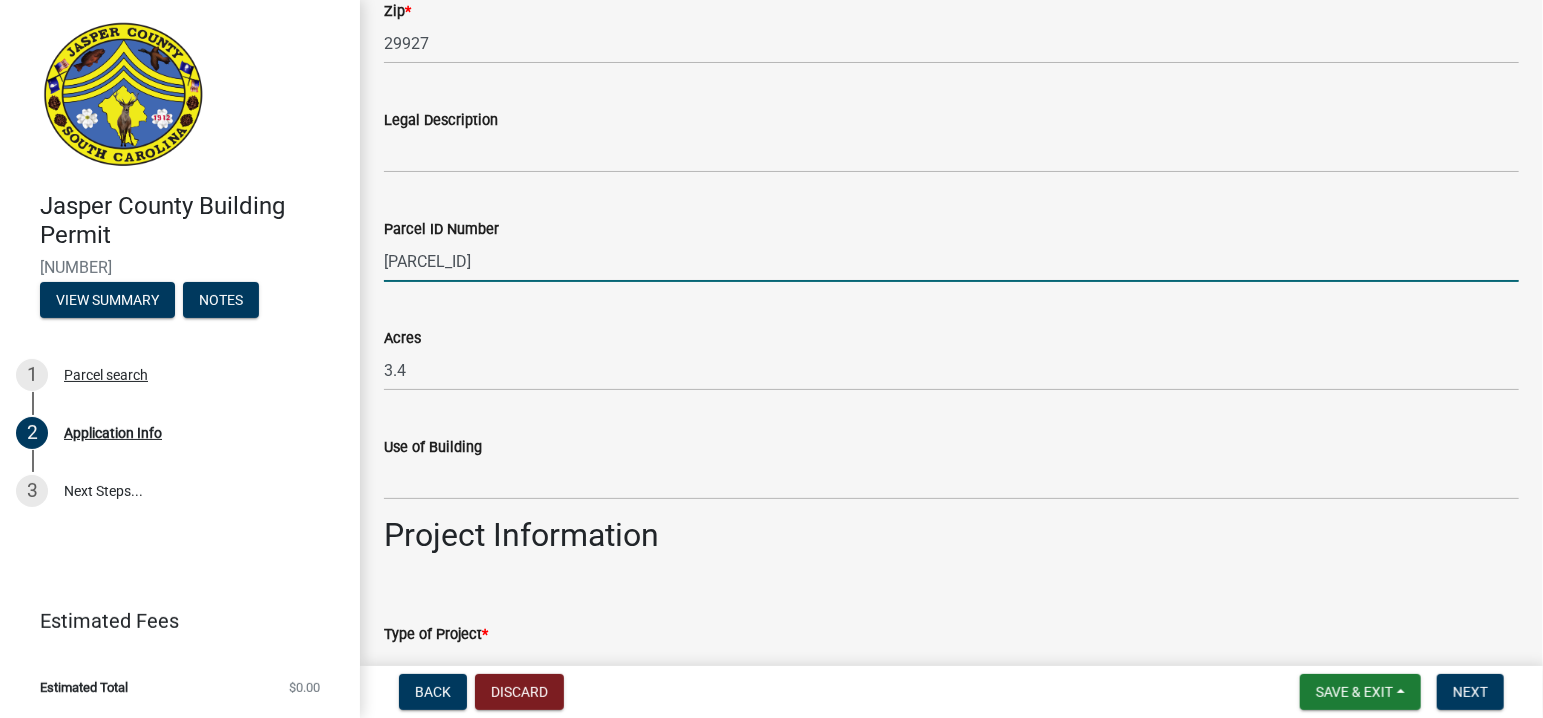 scroll, scrollTop: 1600, scrollLeft: 0, axis: vertical 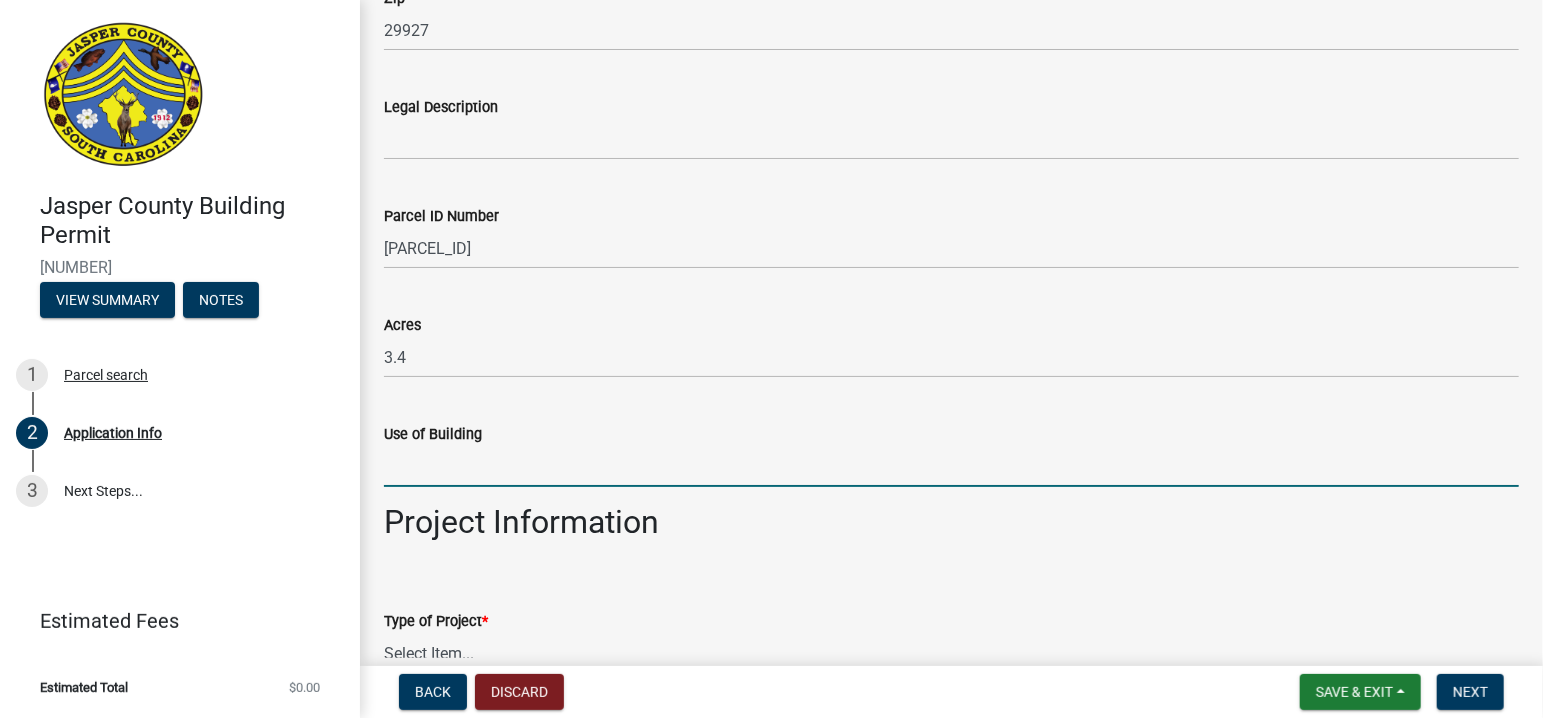 click on "Use of Building" at bounding box center (951, 466) 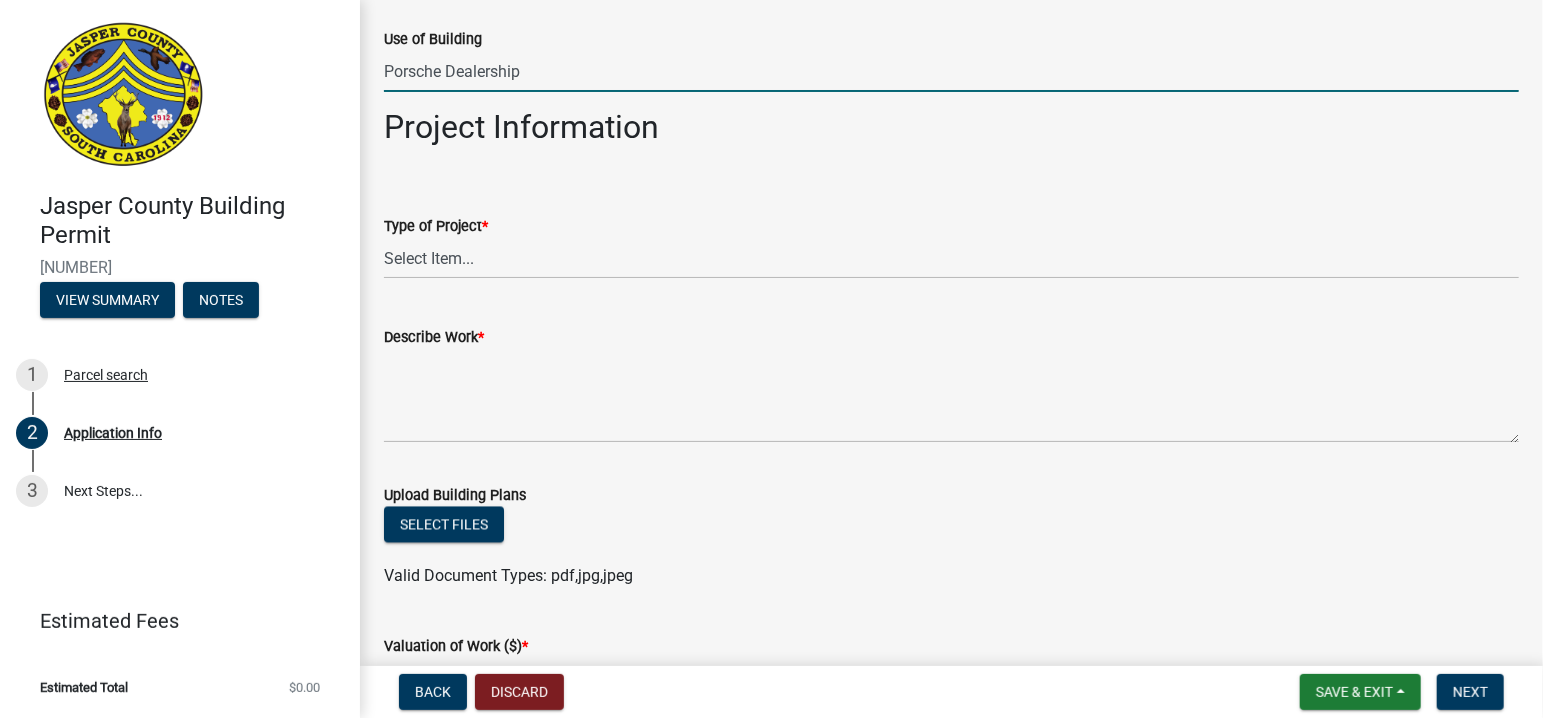 scroll, scrollTop: 2000, scrollLeft: 0, axis: vertical 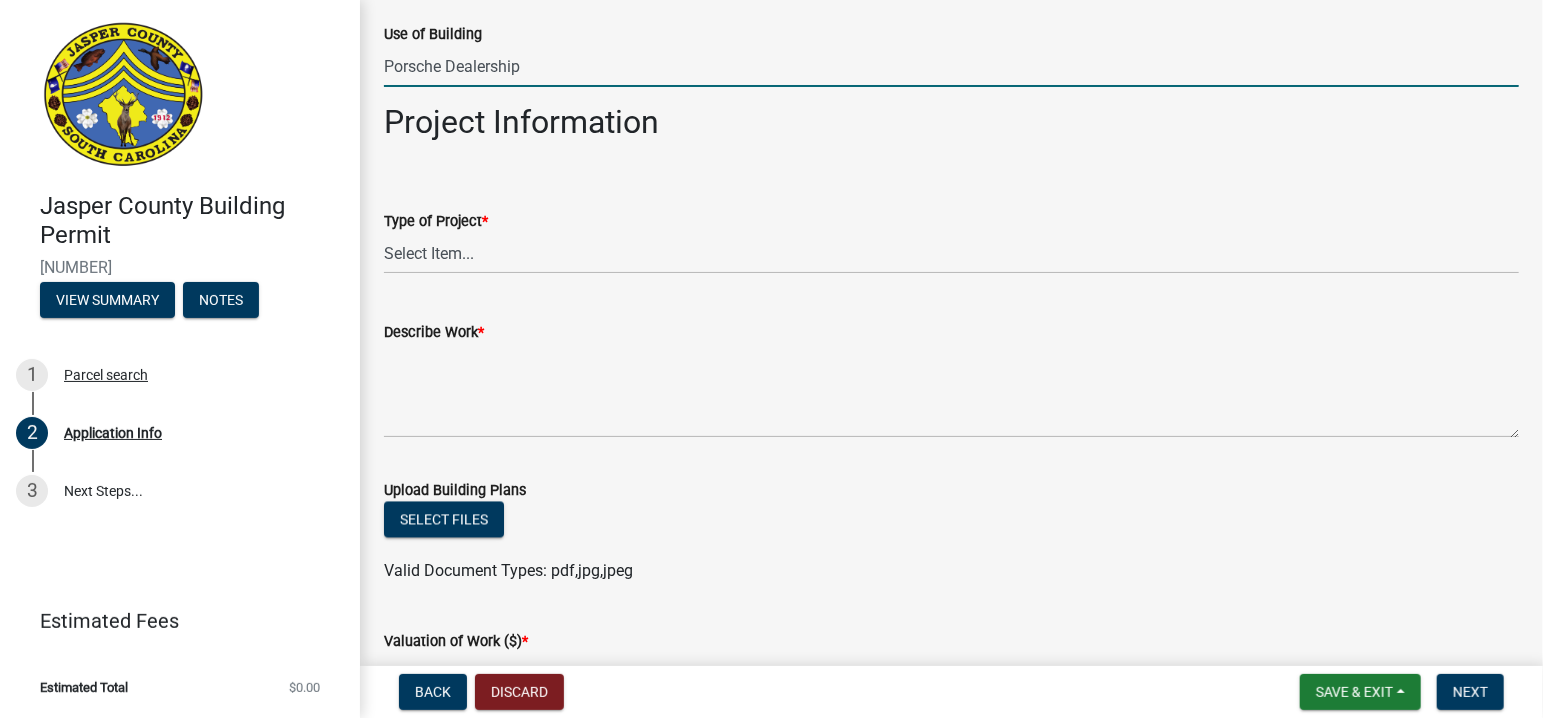 type on "Porsche Dealership" 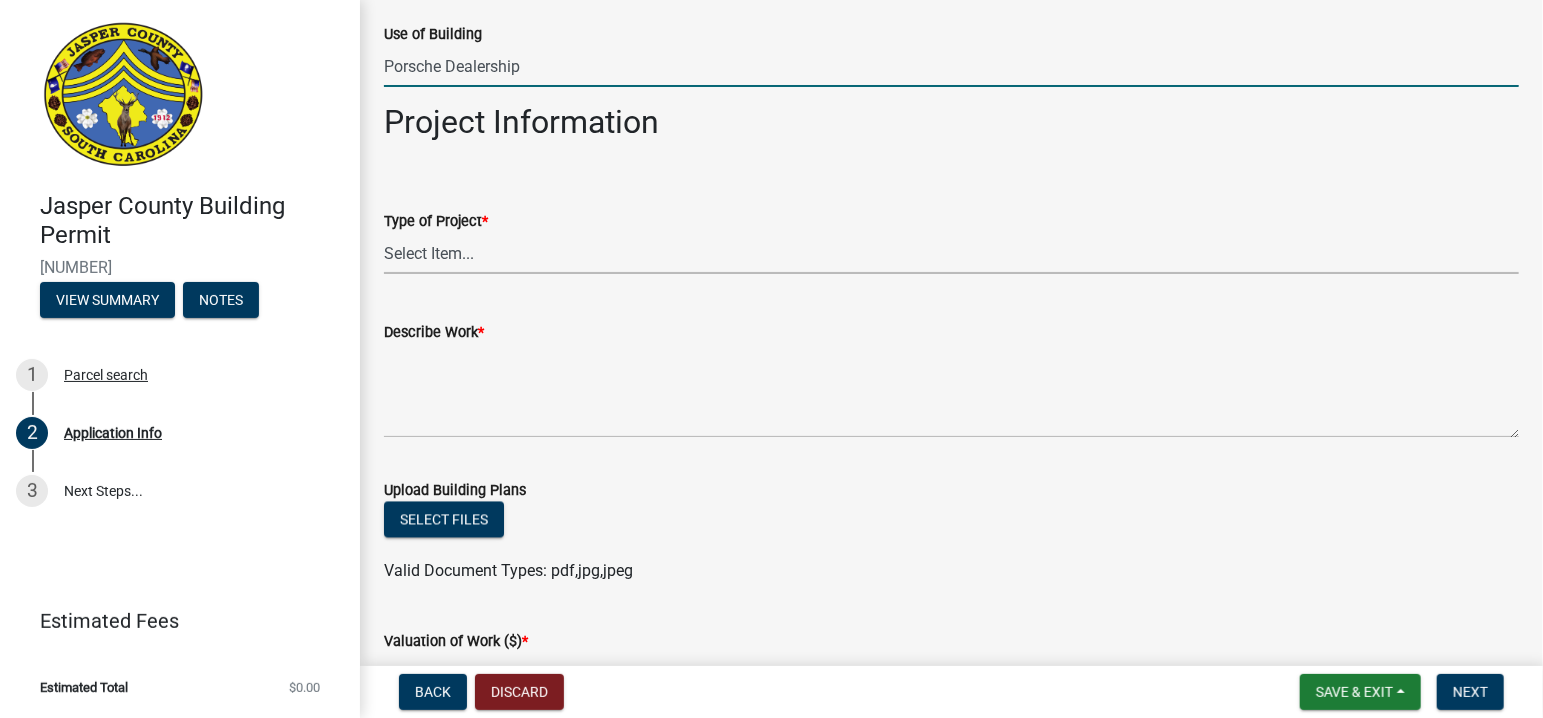 click on "Select Item...   Construction Trailer/Shipping Container   Residential Demolition    Commercial Demolition   Existing Commercial   Residential Addition/Alteration   New Single Family   New Multi-Family   New Commercial   Temporary Use Permit   Electrical Service   Residential Repair/Replace   Solar Panels   Pool   Mechanical/HVAC   Generator   Free-Standing Structure (shed/pole barn/etc.)   Other" at bounding box center (951, 253) 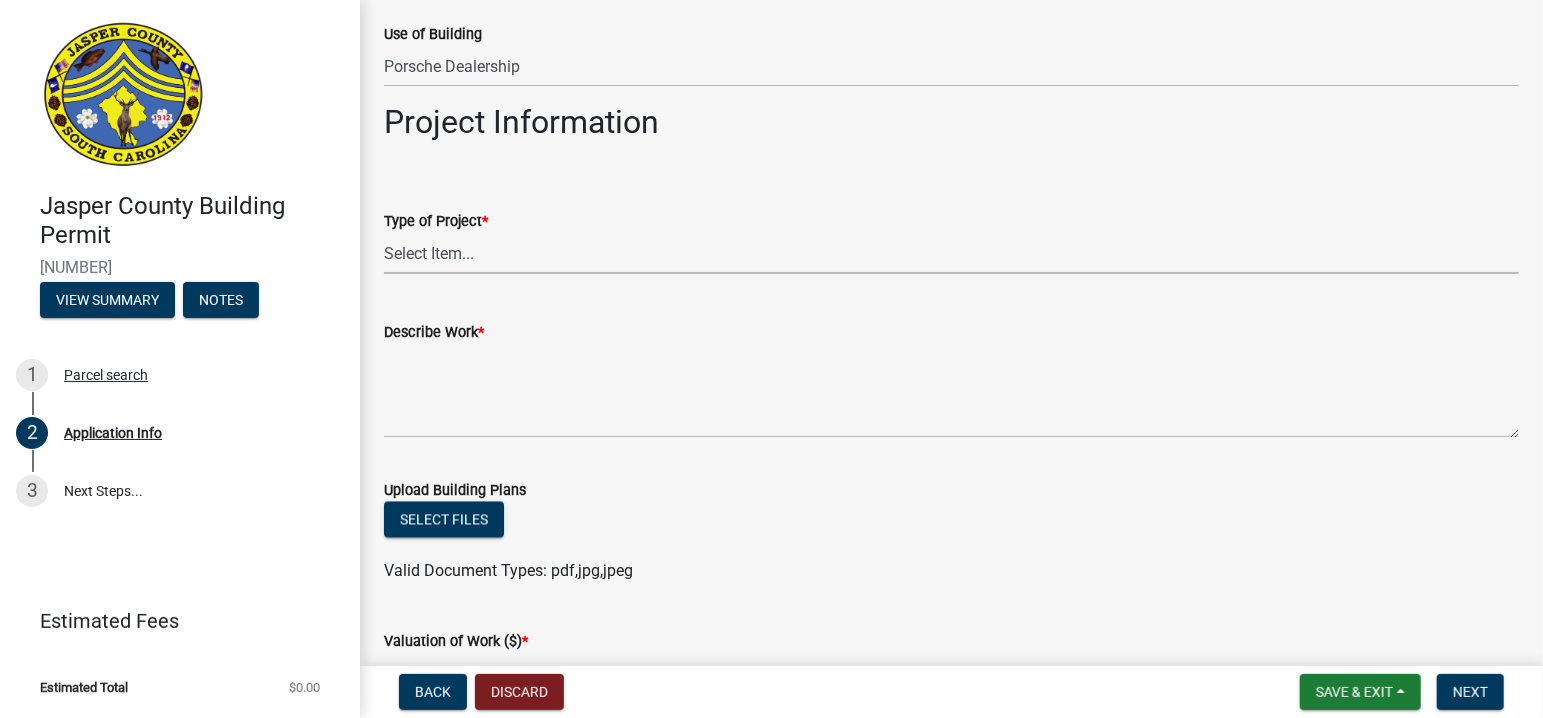 click on "Select Item...   Construction Trailer/Shipping Container   Residential Demolition    Commercial Demolition   Existing Commercial   Residential Addition/Alteration   New Single Family   New Multi-Family   New Commercial   Temporary Use Permit   Electrical Service   Residential Repair/Replace   Solar Panels   Pool   Mechanical/HVAC   Generator   Free-Standing Structure (shed/pole barn/etc.)   Other" at bounding box center [951, 253] 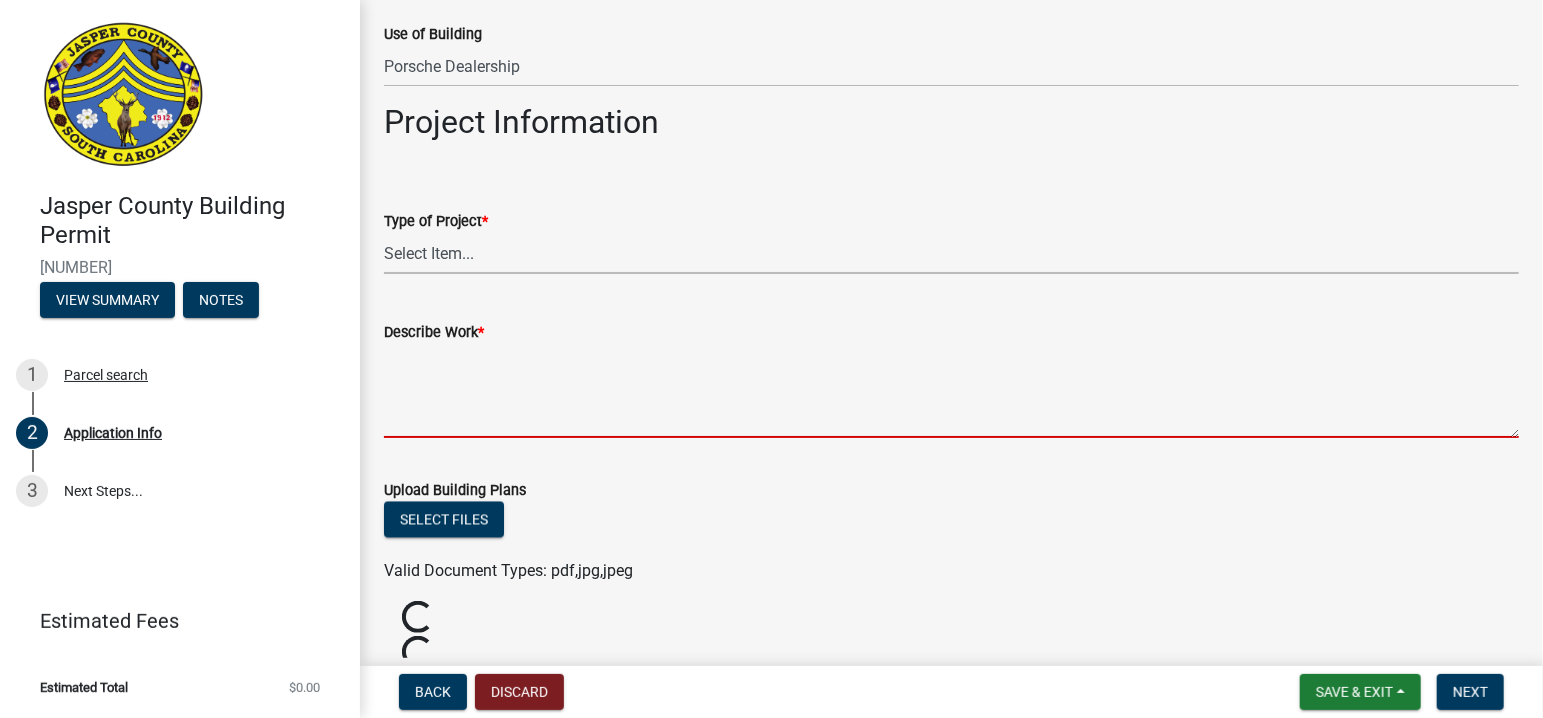click on "Describe Work  *" at bounding box center [951, 391] 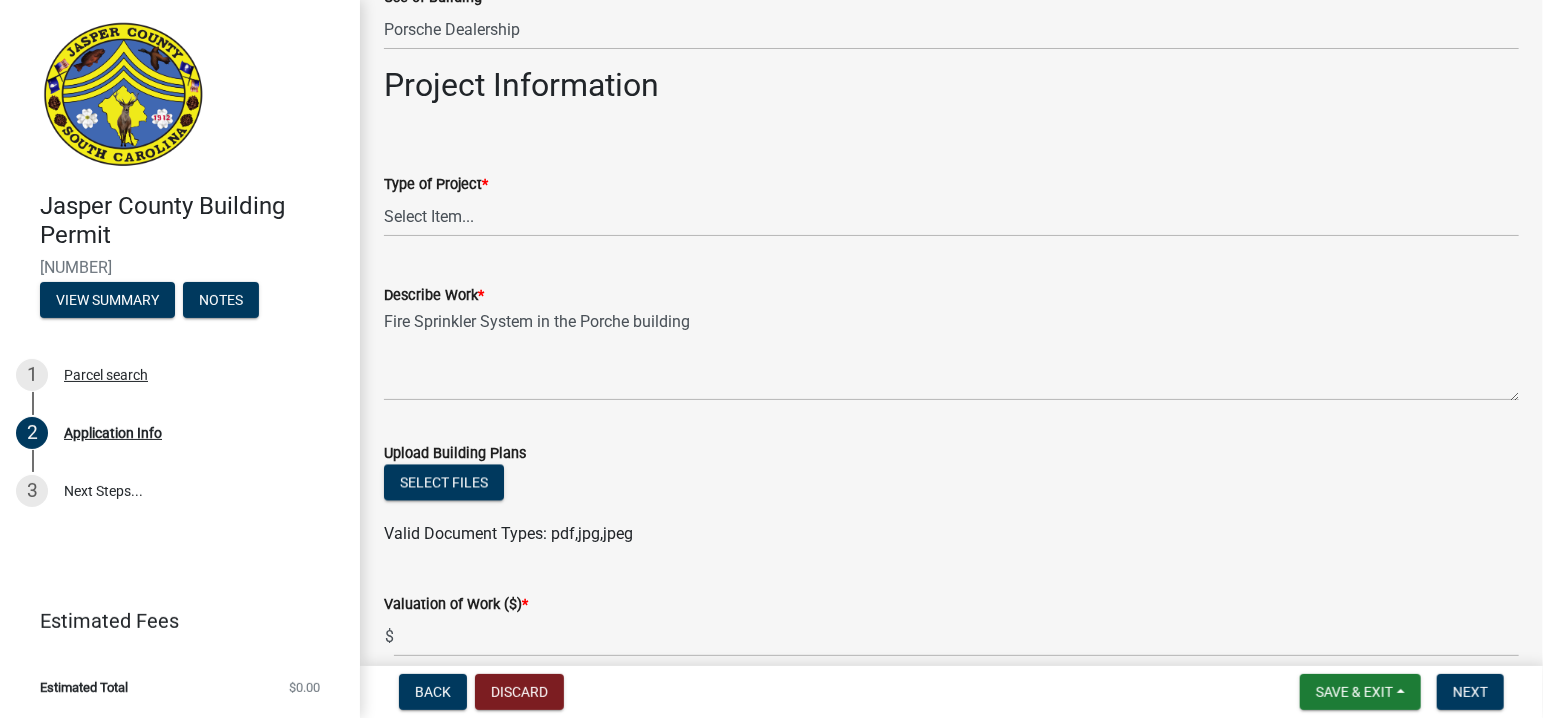 scroll, scrollTop: 1997, scrollLeft: 0, axis: vertical 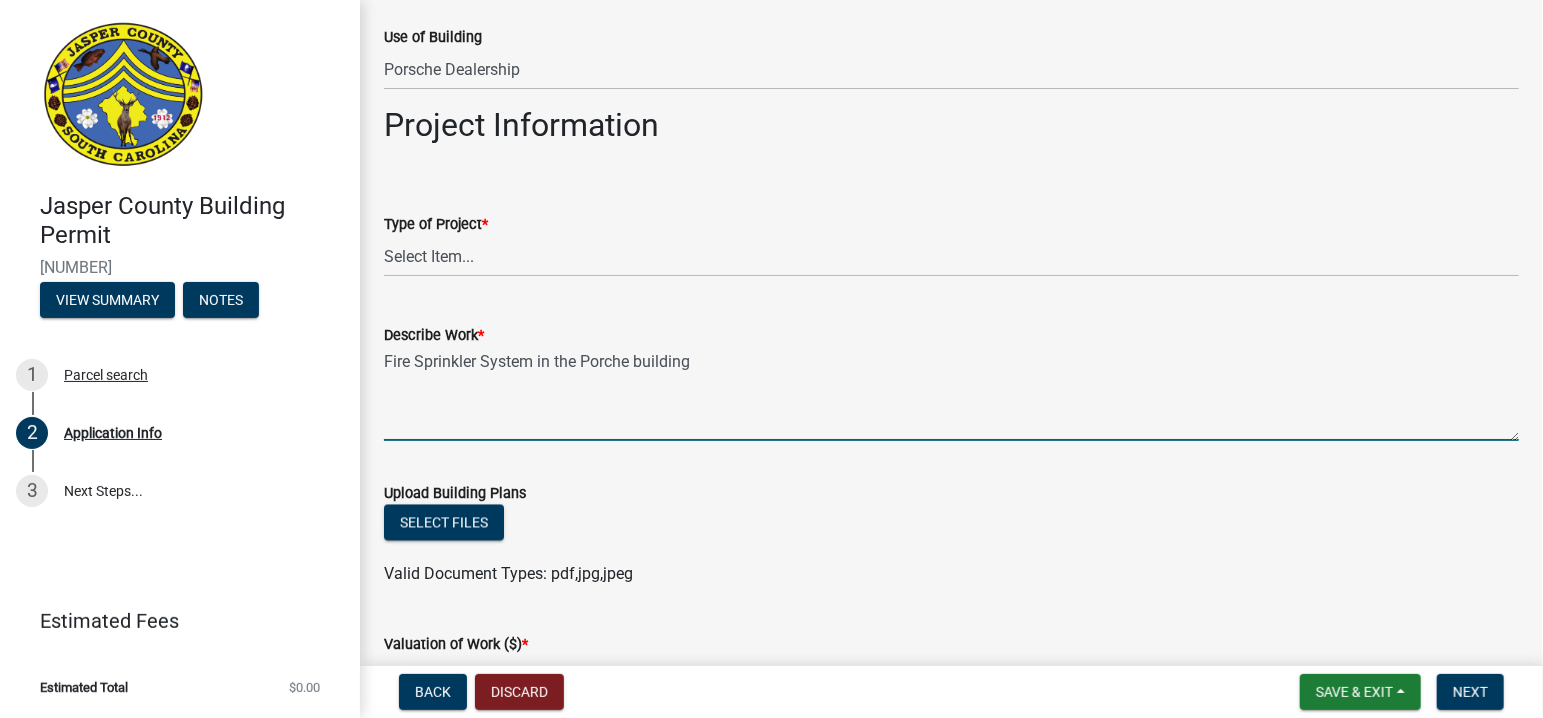 click on "Fire Sprinkler System in the Porche building" at bounding box center (951, 394) 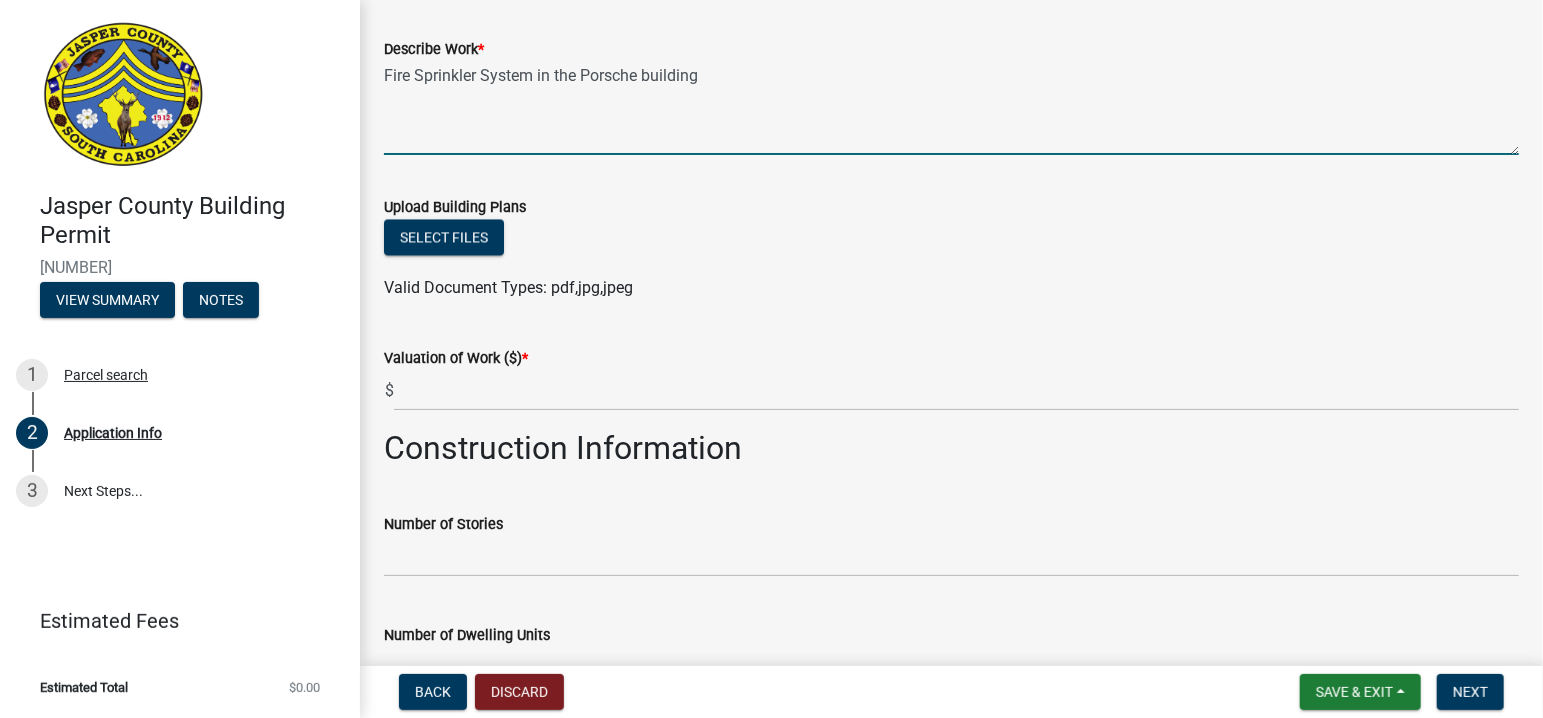 scroll, scrollTop: 2300, scrollLeft: 0, axis: vertical 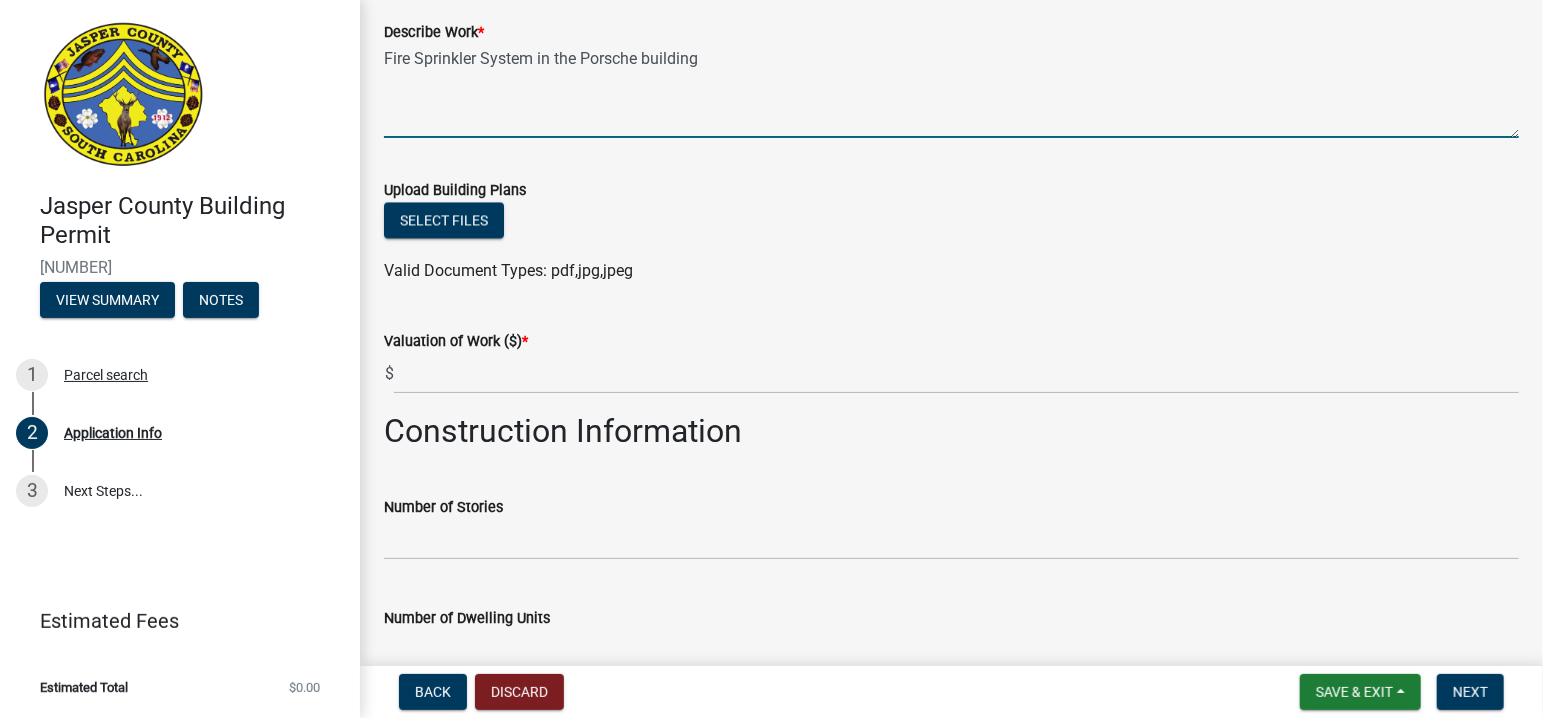 type on "Fire Sprinkler System in the Porsche building" 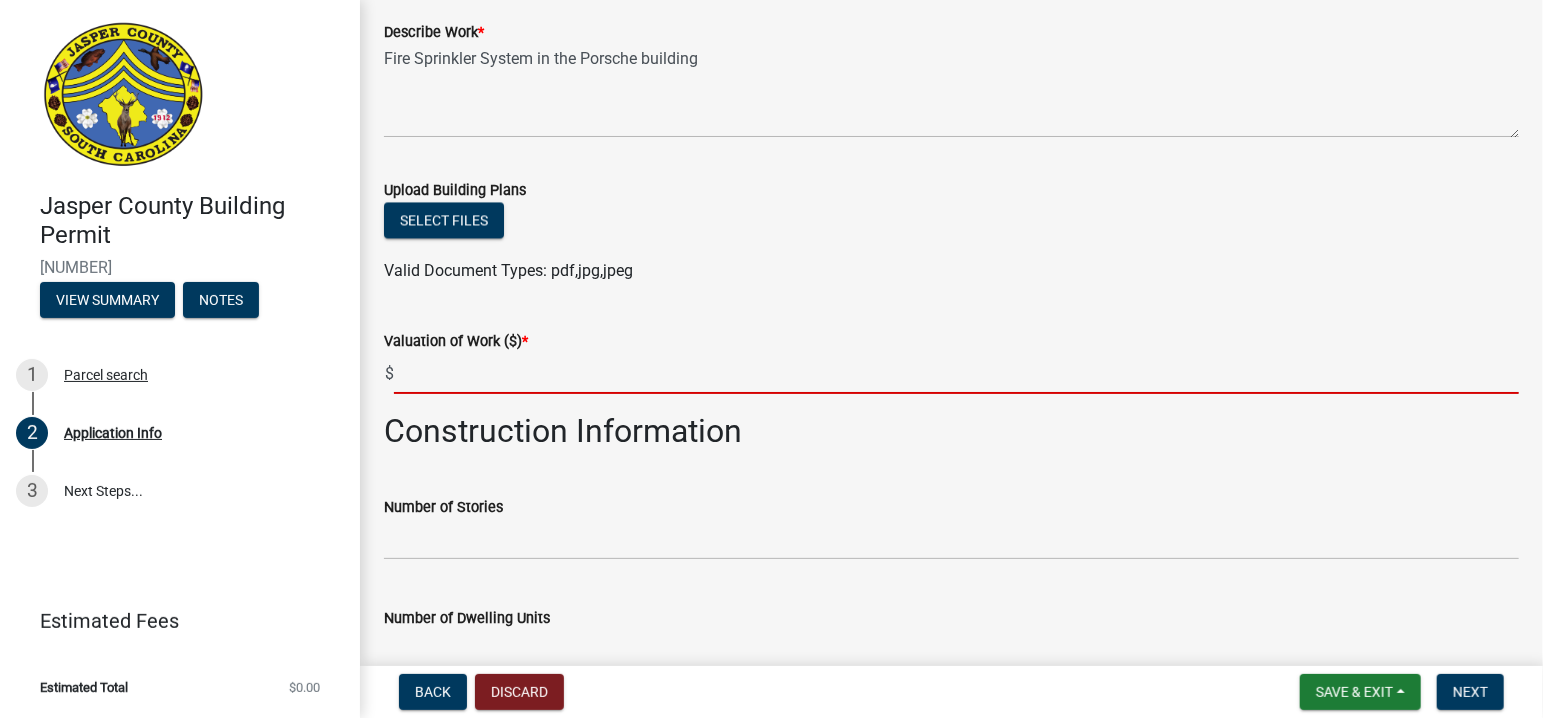 click 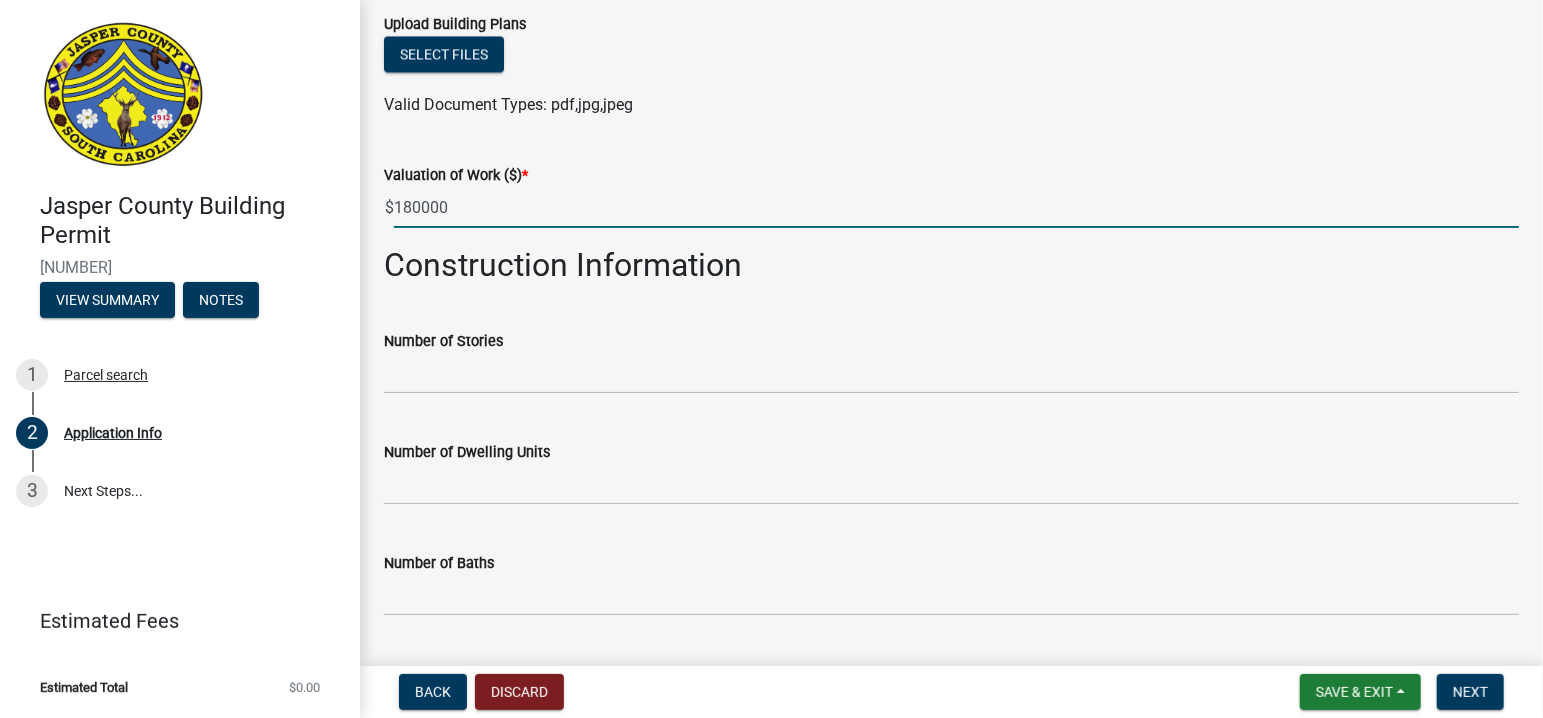 scroll, scrollTop: 2500, scrollLeft: 0, axis: vertical 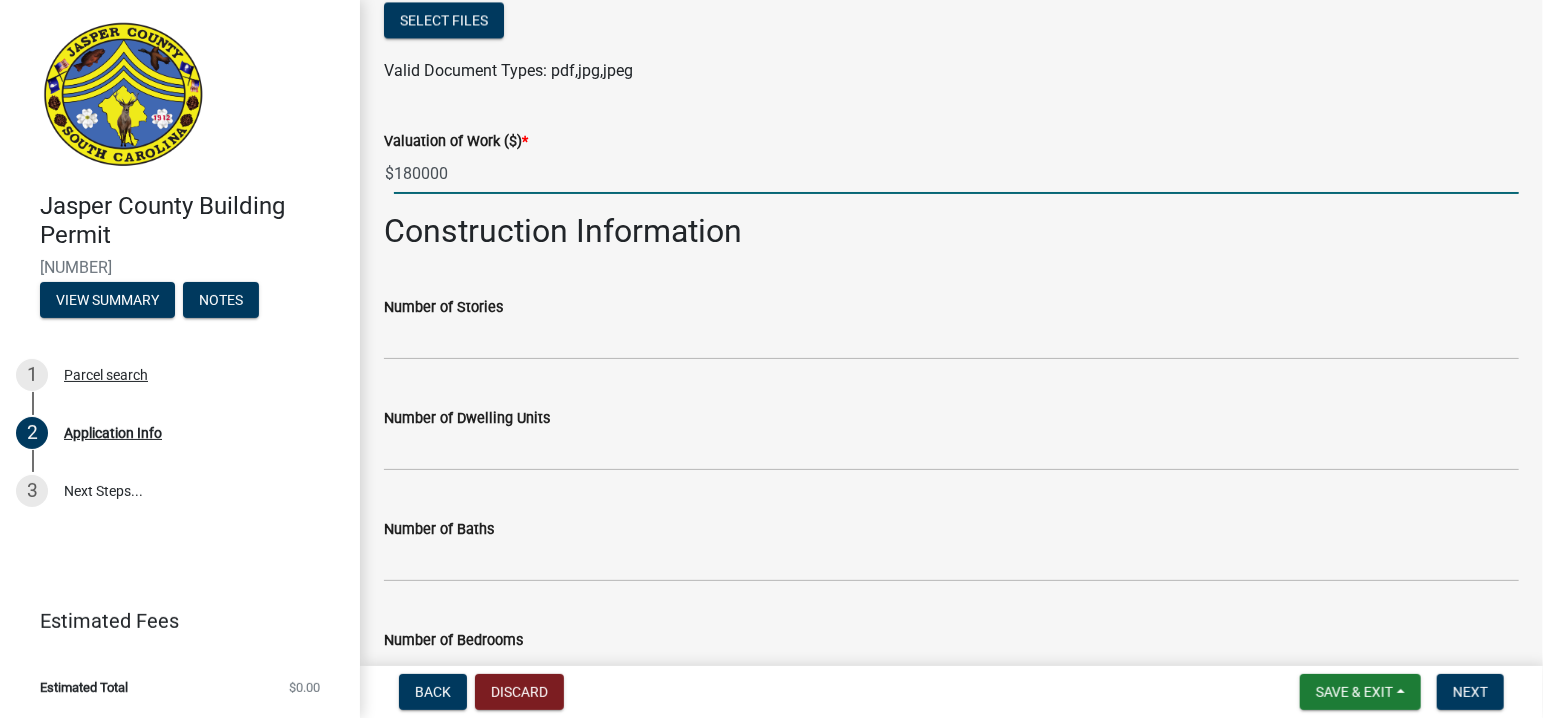 type on "180000" 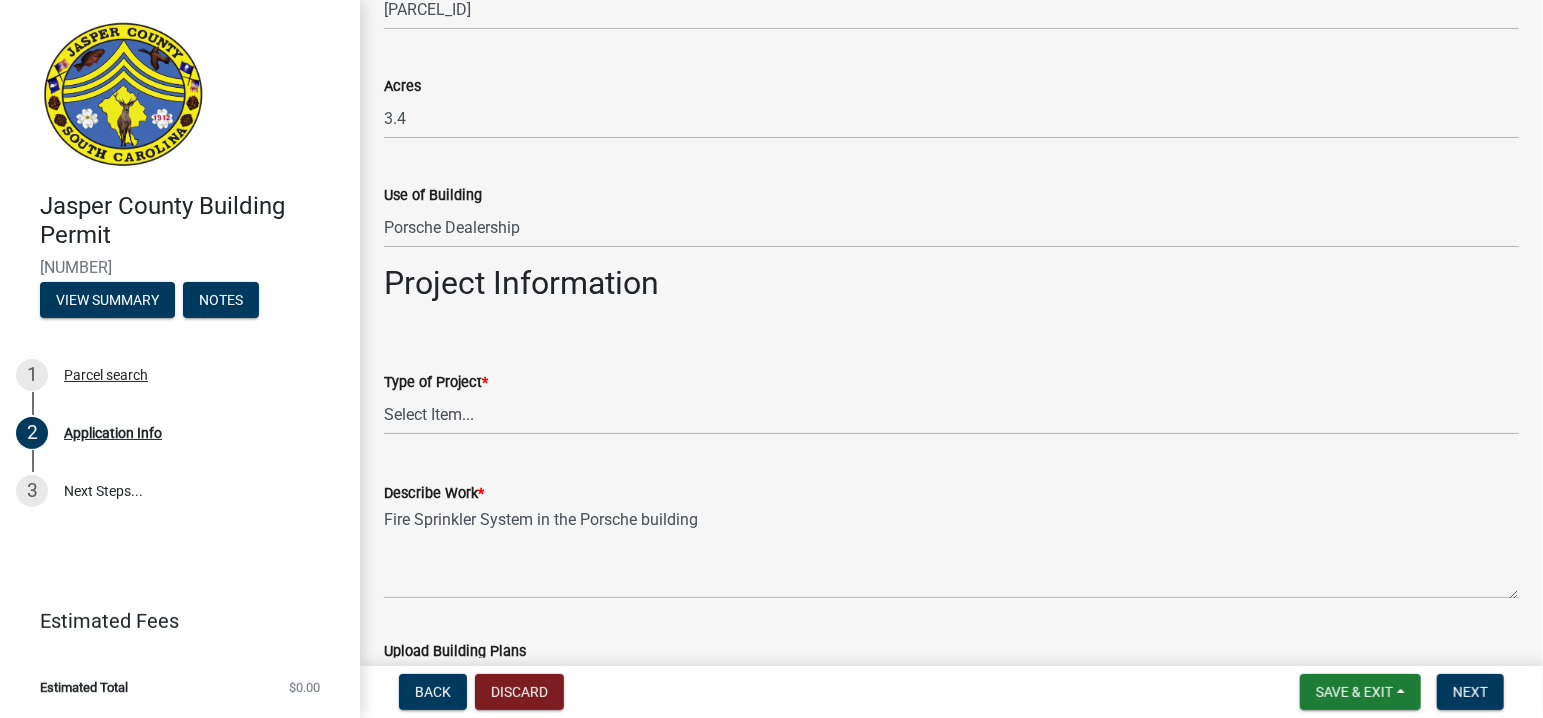 scroll, scrollTop: 1900, scrollLeft: 0, axis: vertical 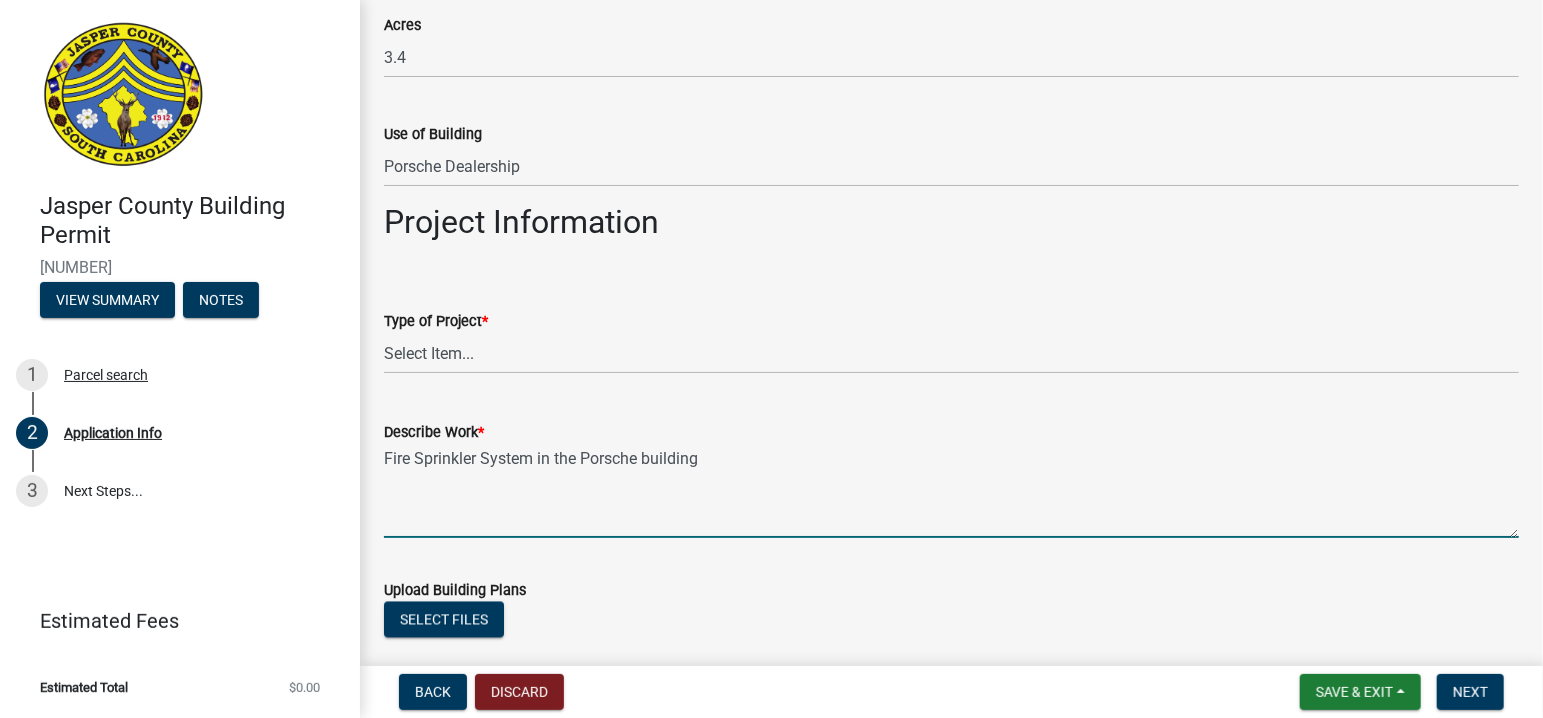 click on "Fire Sprinkler System in the Porsche building" at bounding box center (951, 491) 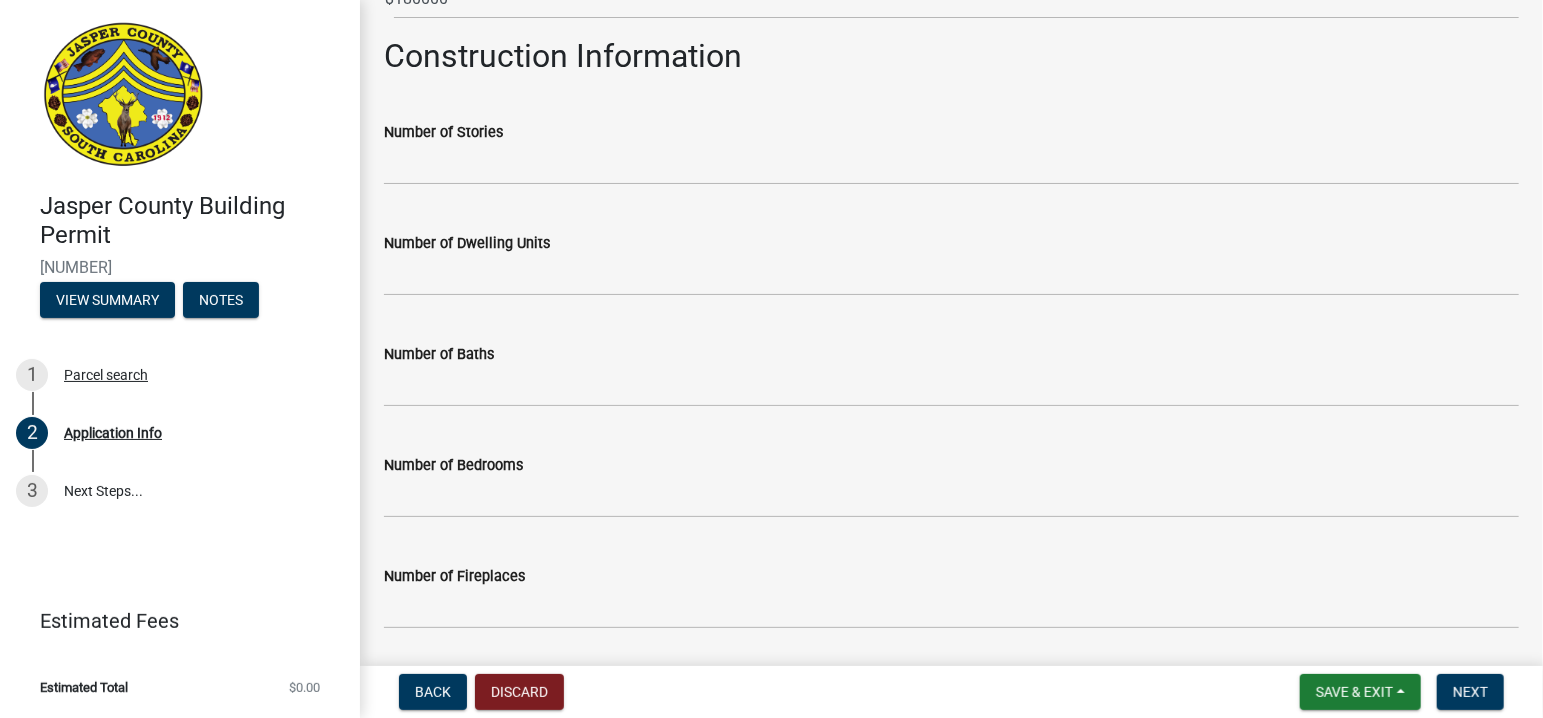 scroll, scrollTop: 2700, scrollLeft: 0, axis: vertical 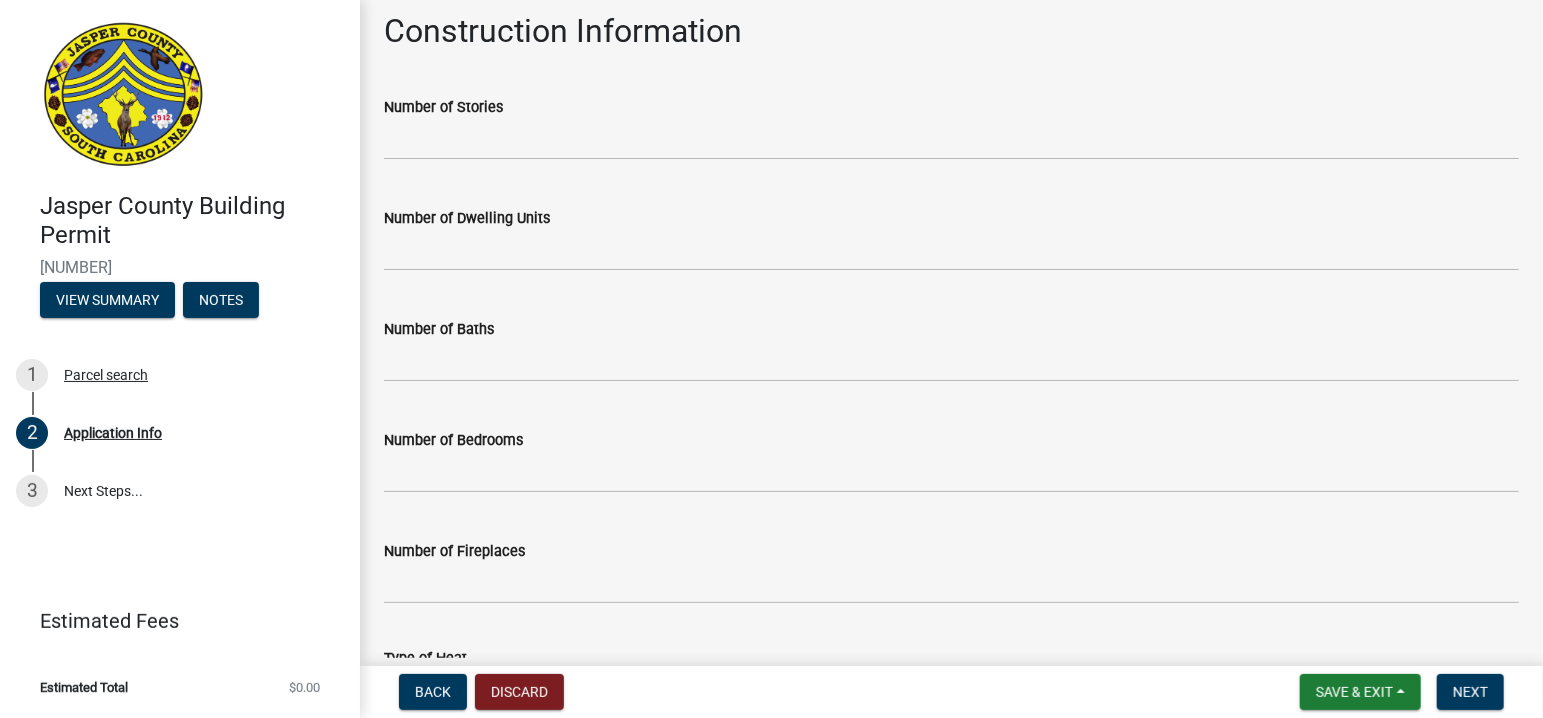 type on "Fire Sprinkler System in the Porsche dealership building" 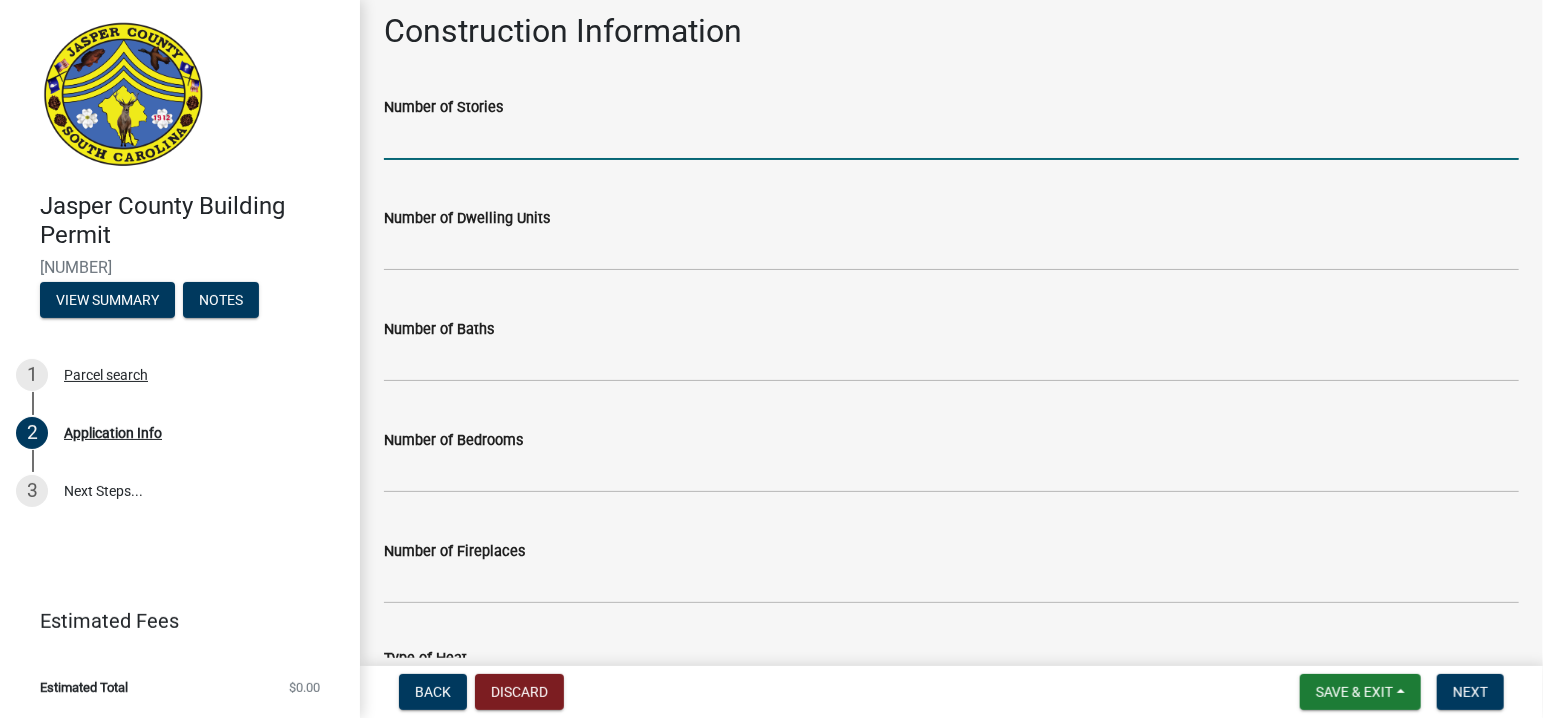 click 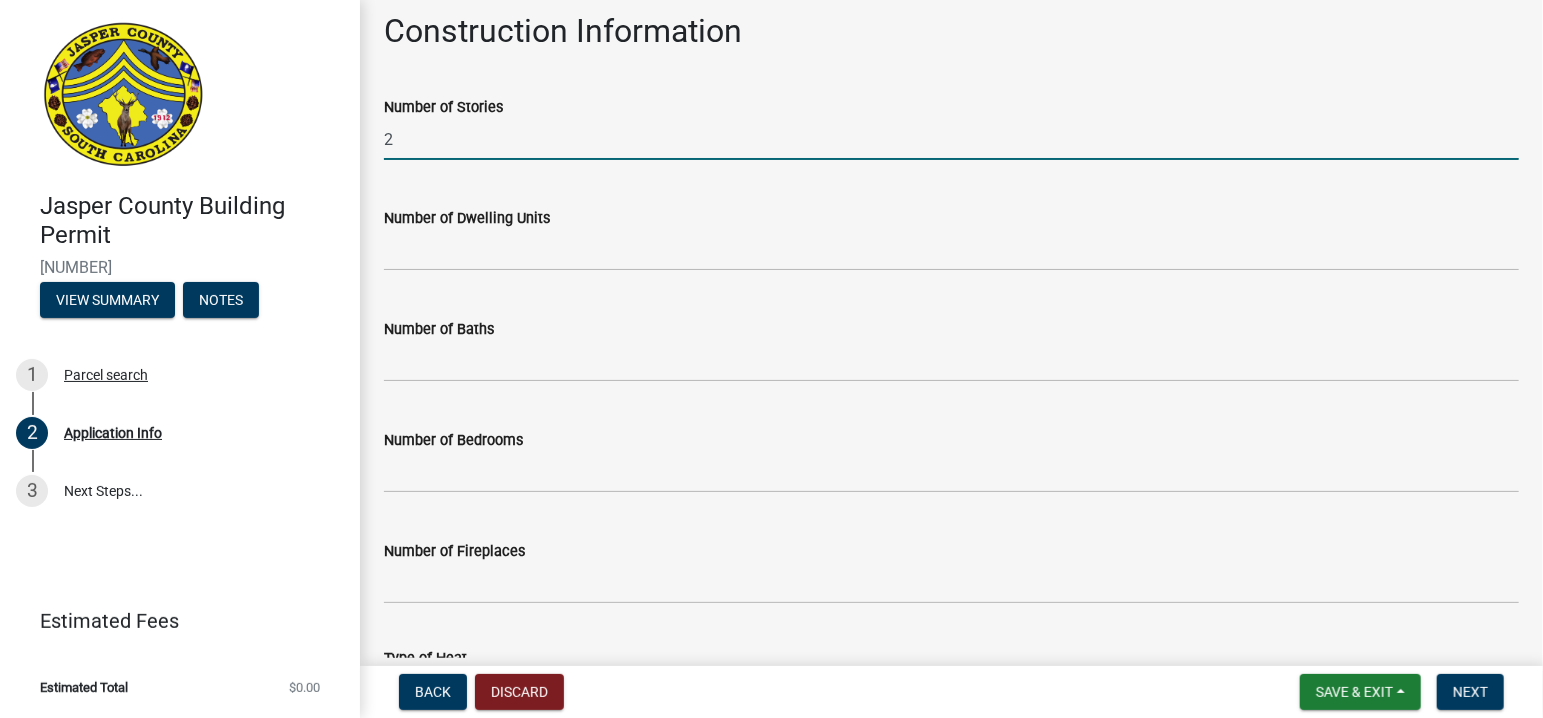 type on "2" 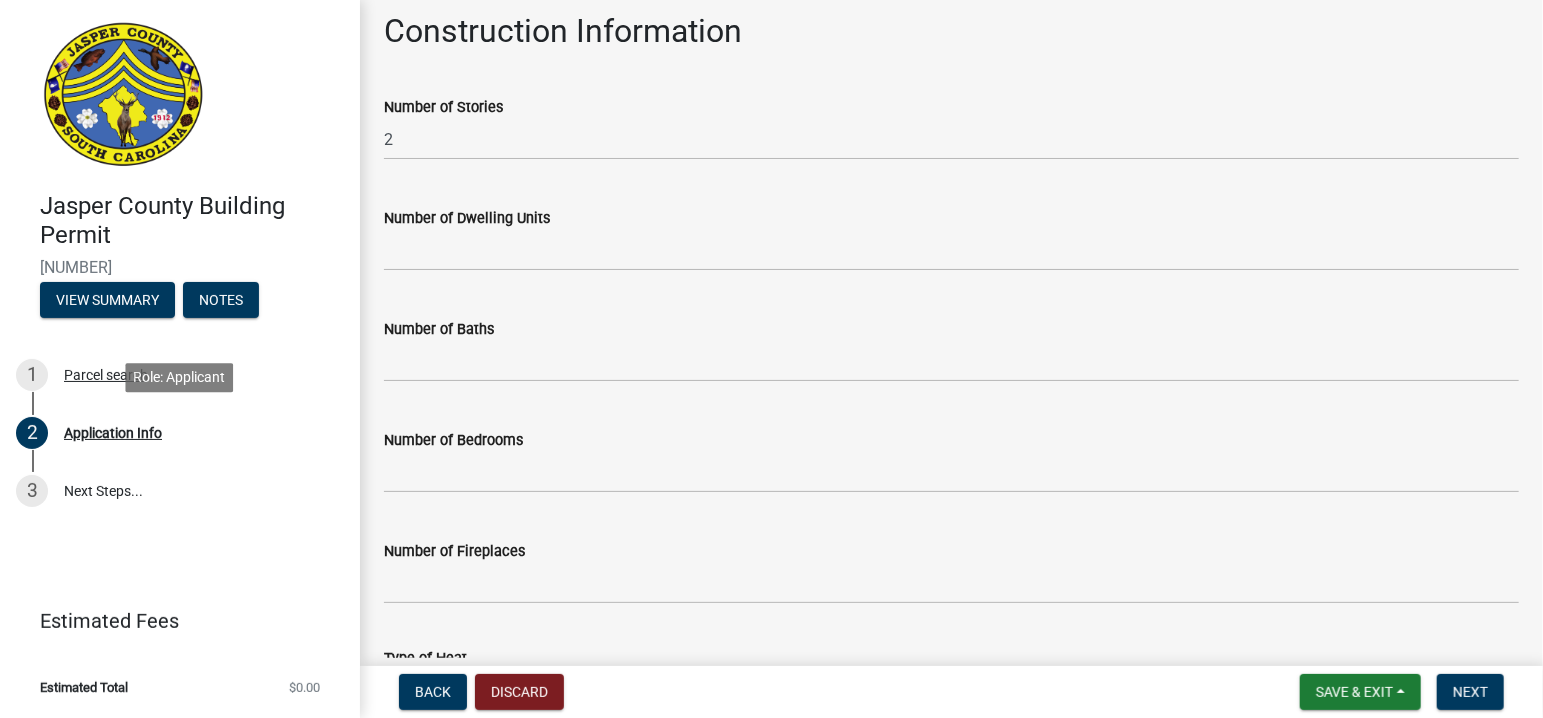scroll, scrollTop: 3097, scrollLeft: 0, axis: vertical 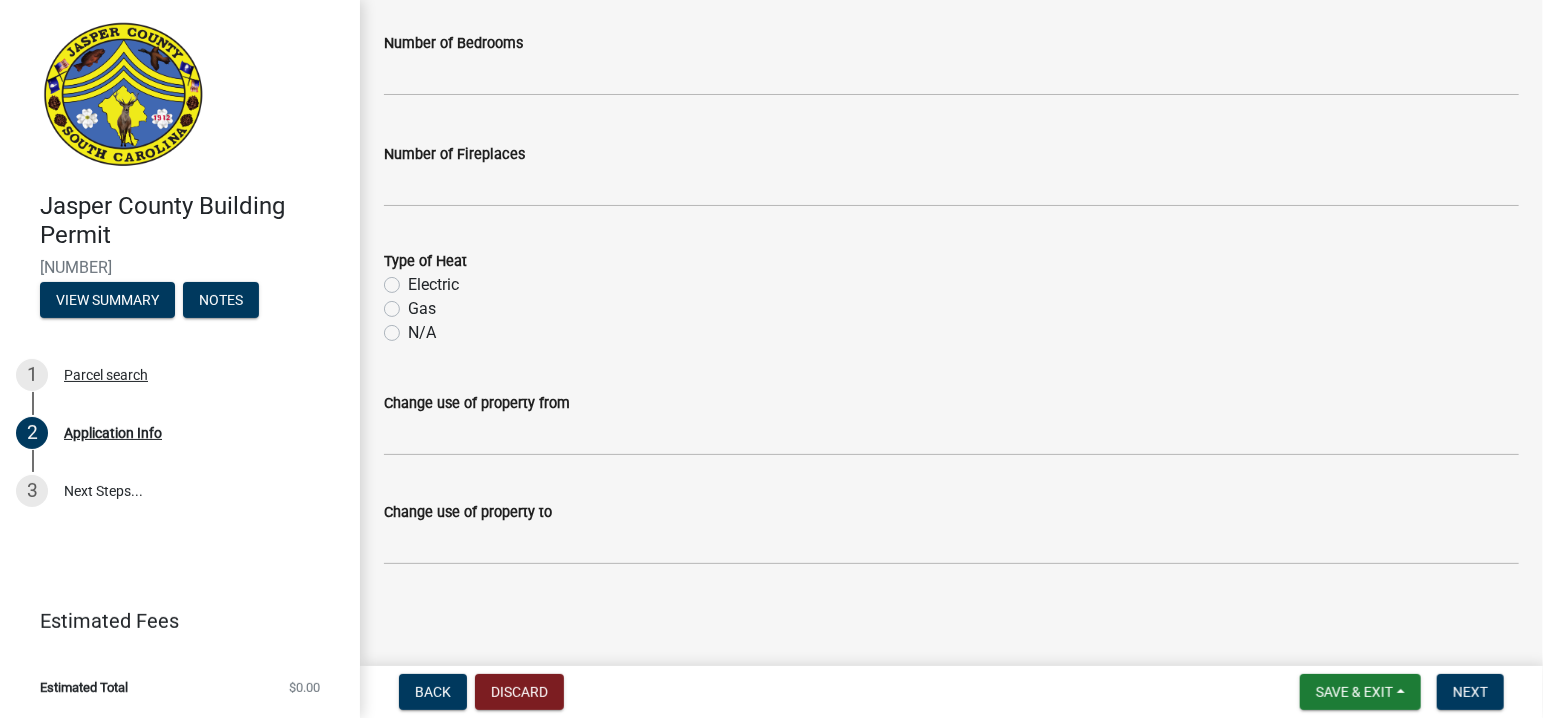 click on "Electric" 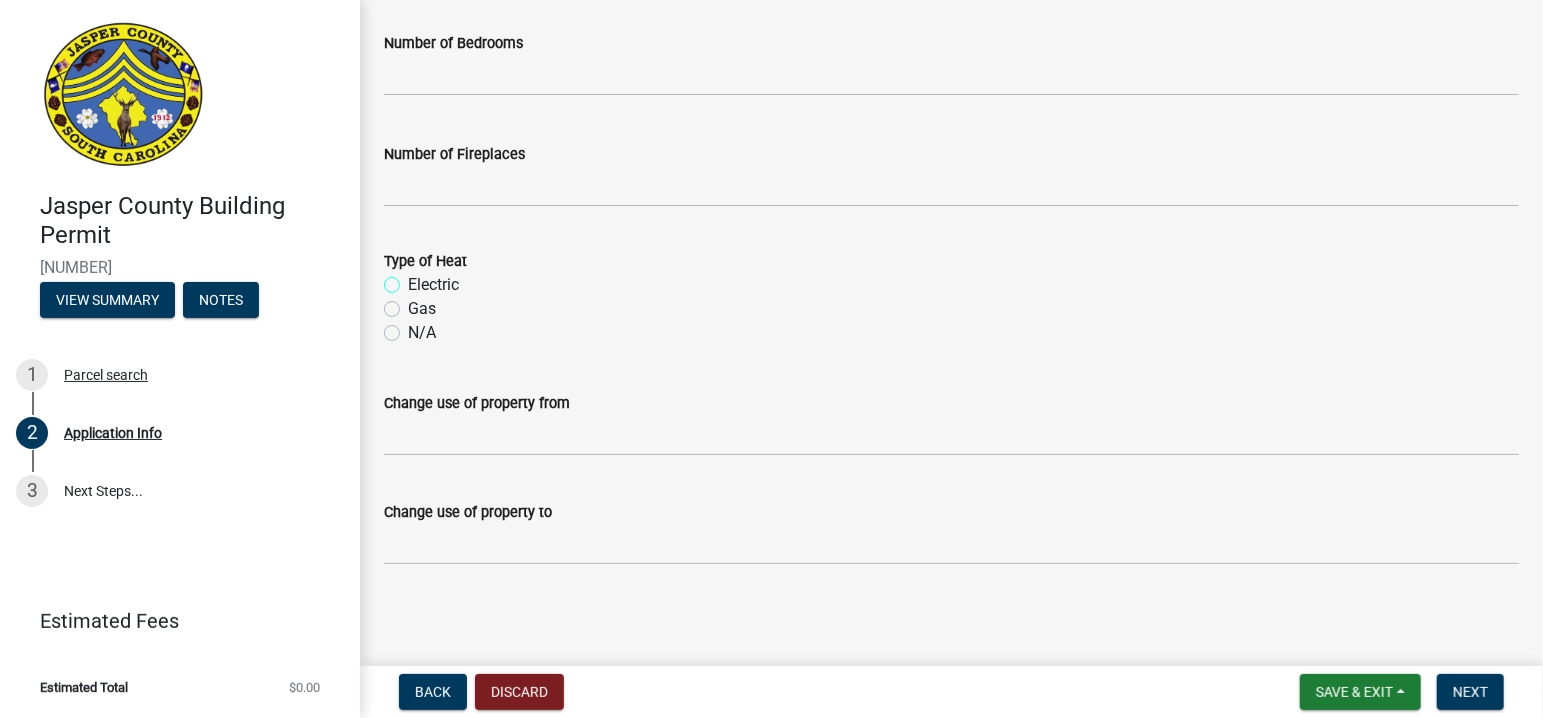 click on "Electric" at bounding box center [414, 279] 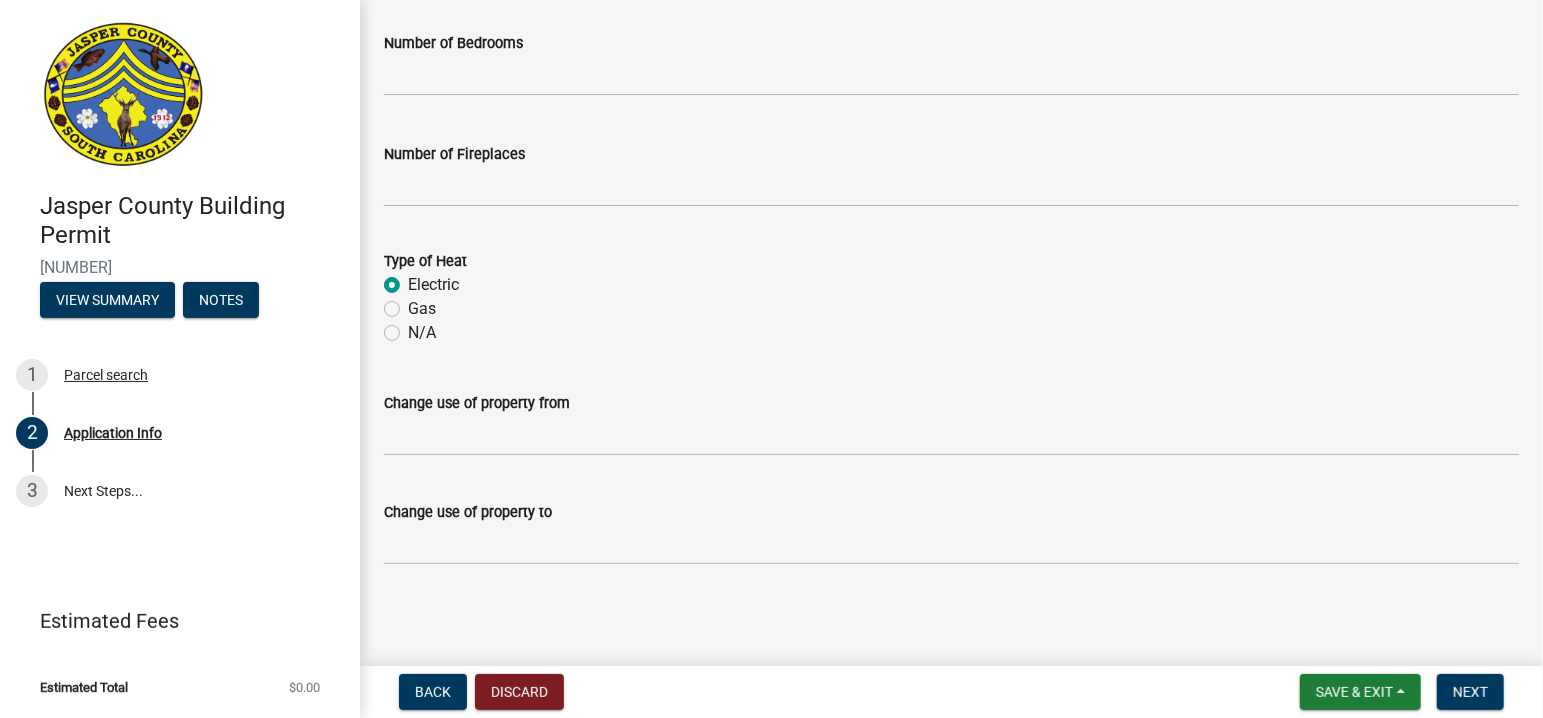 radio on "true" 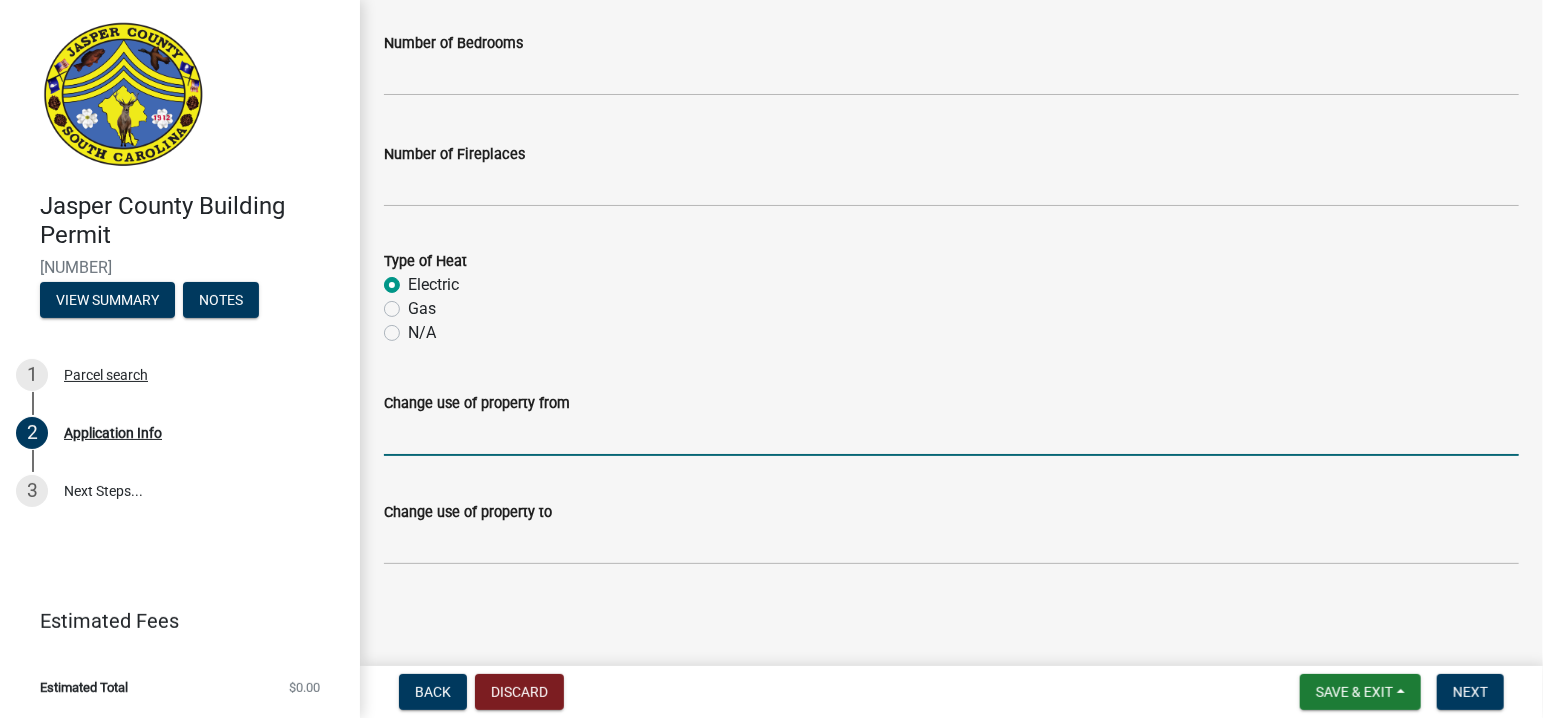 click on "Change use of property from" at bounding box center [951, 435] 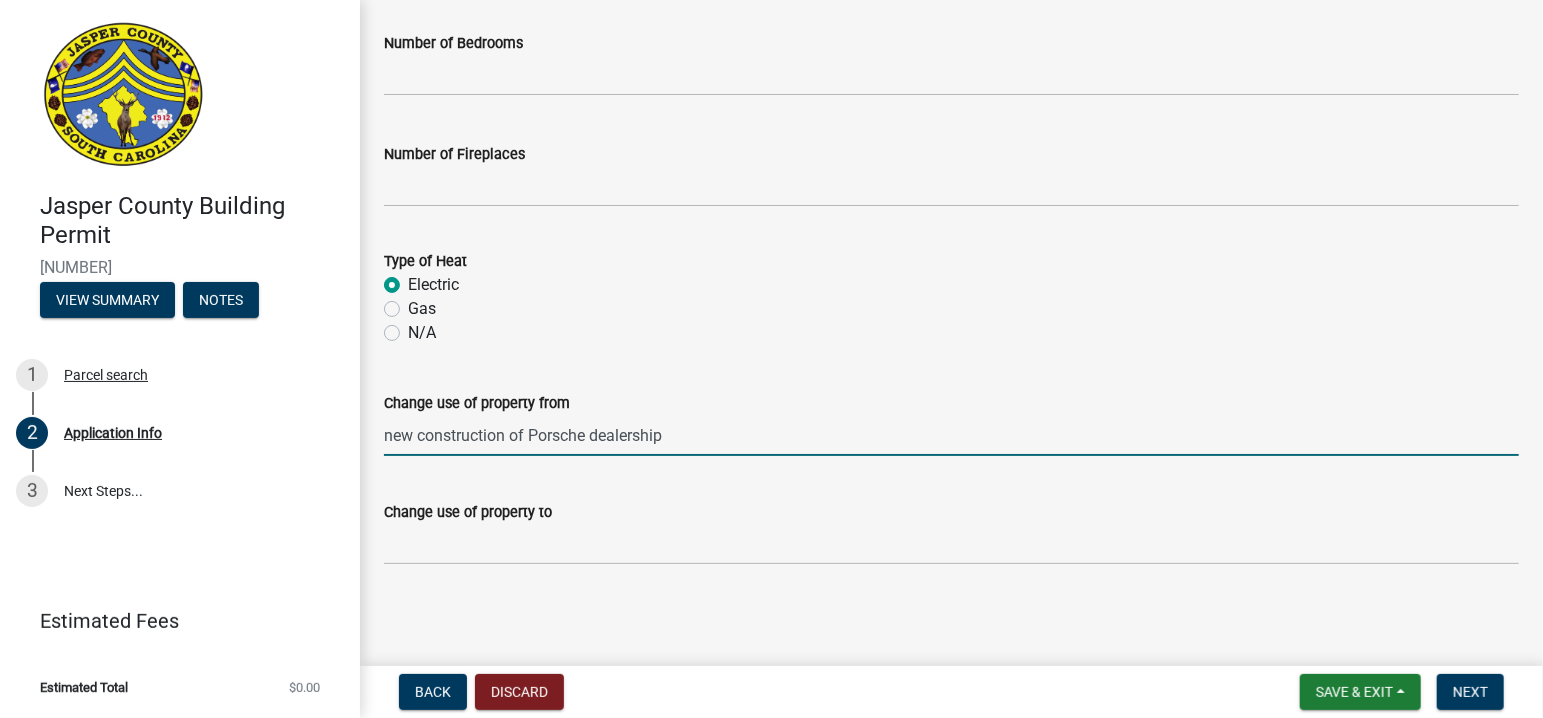 type on "new construction of Porsche dealership" 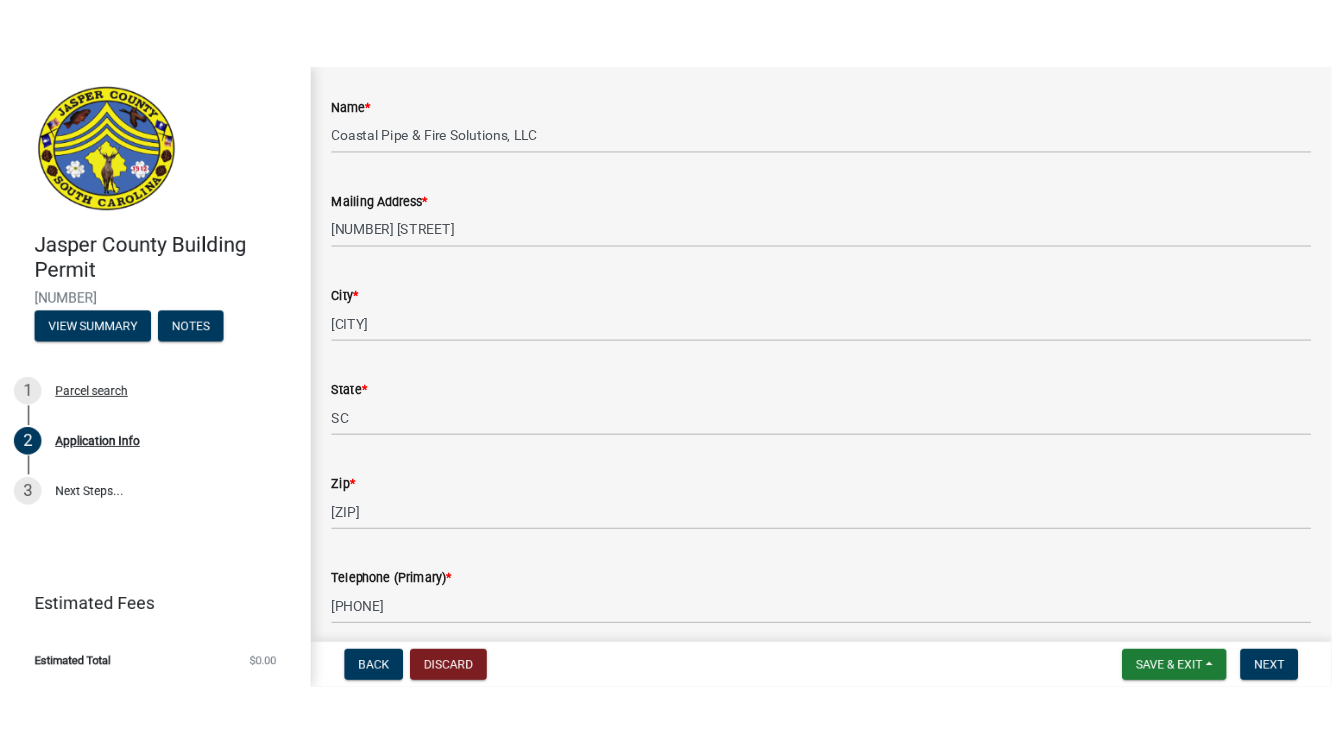 scroll, scrollTop: 0, scrollLeft: 0, axis: both 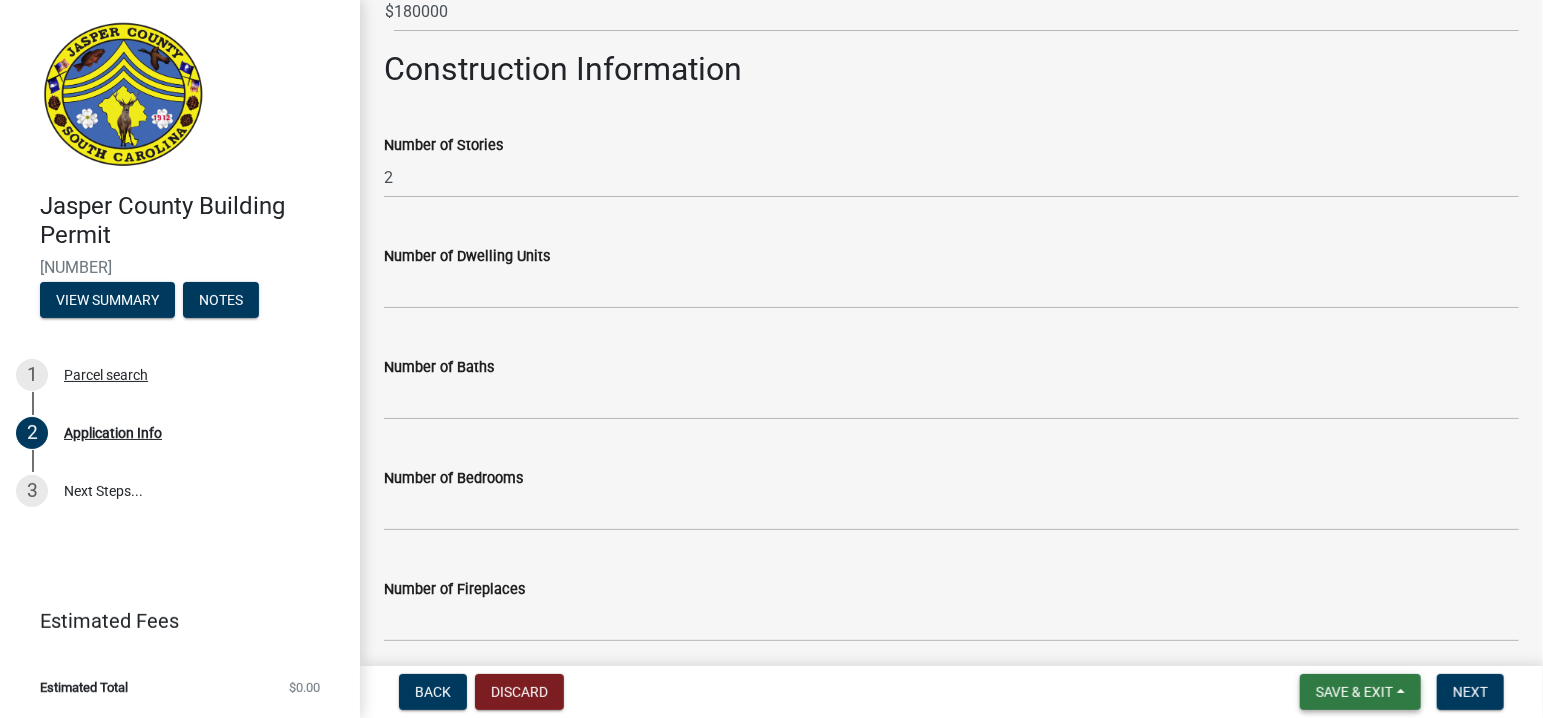 click on "Save & Exit" at bounding box center (1354, 692) 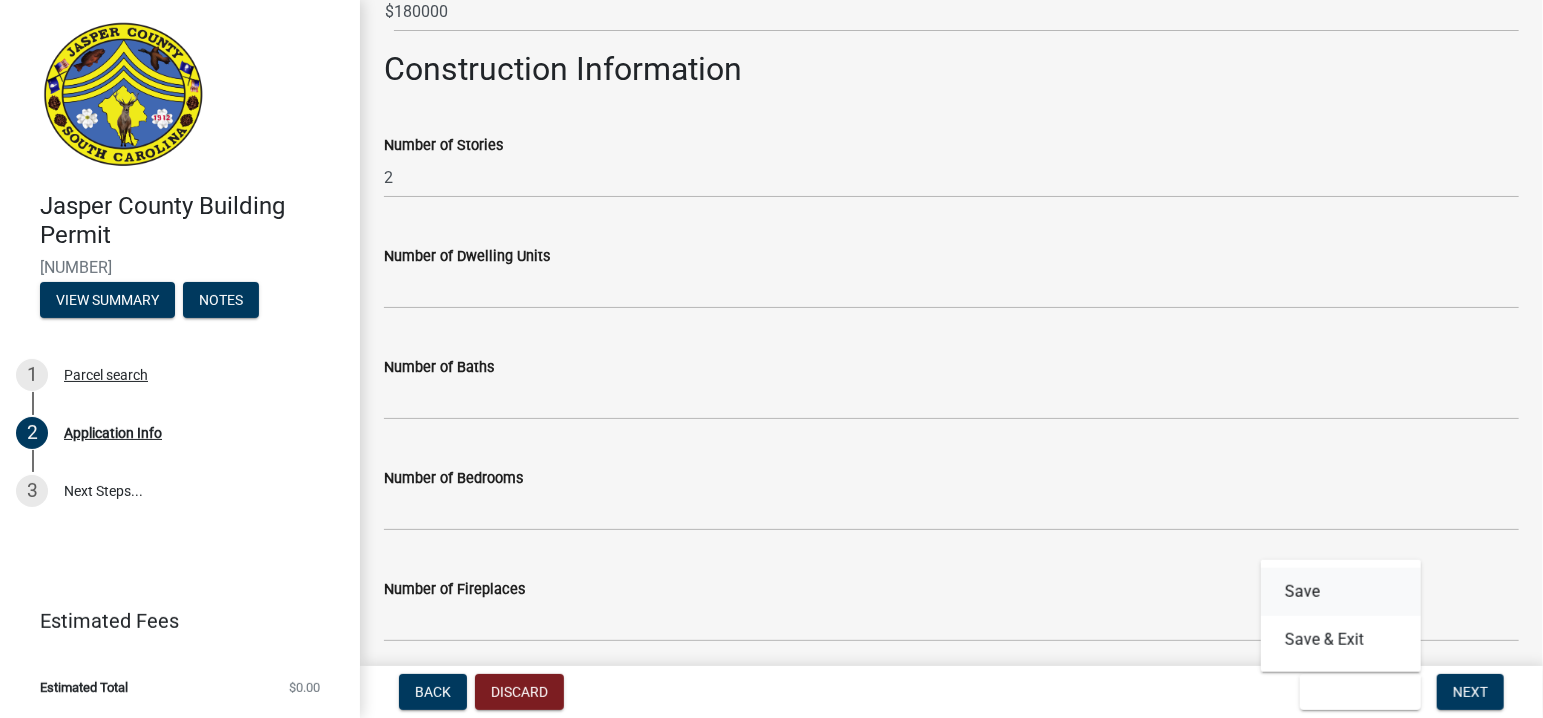 click on "Save" at bounding box center (1341, 592) 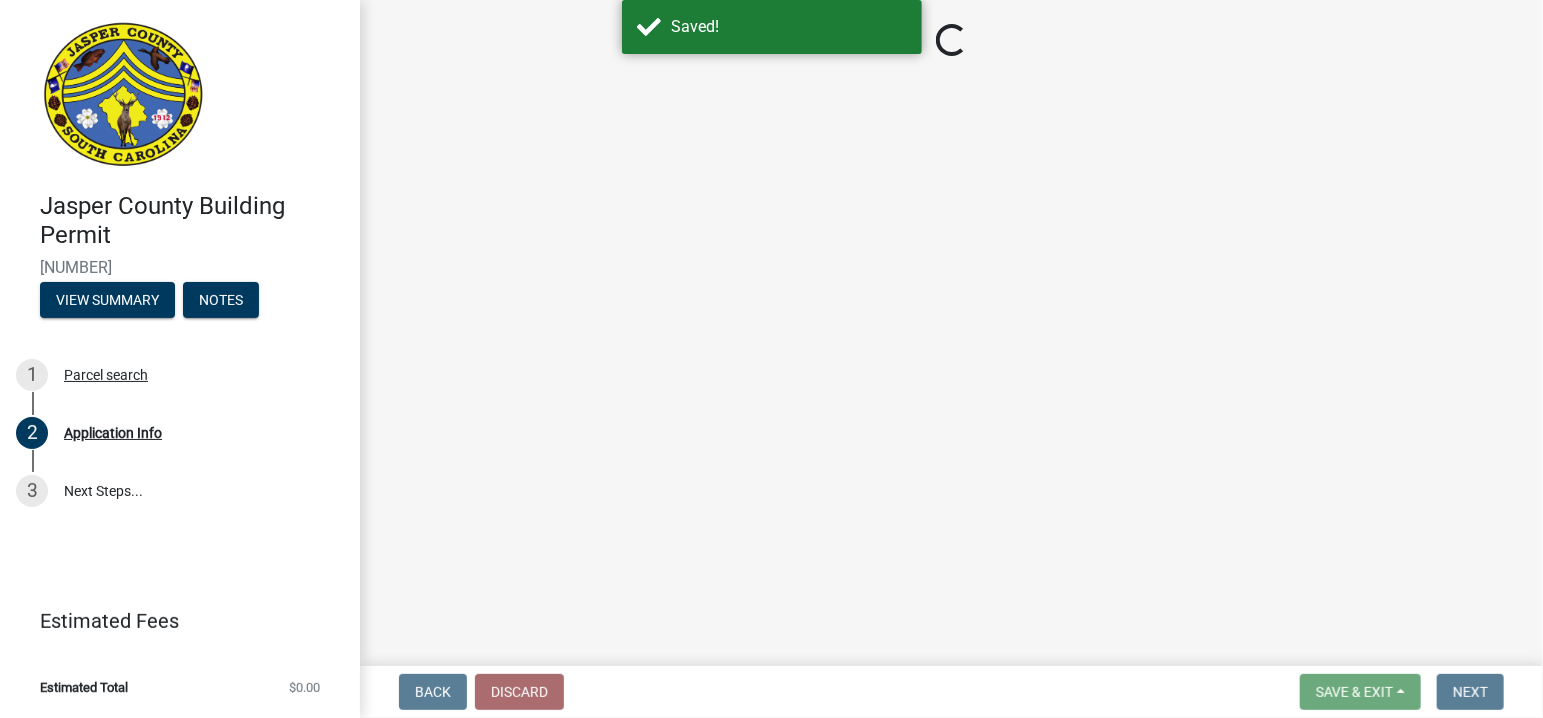 select on "[UUID]" 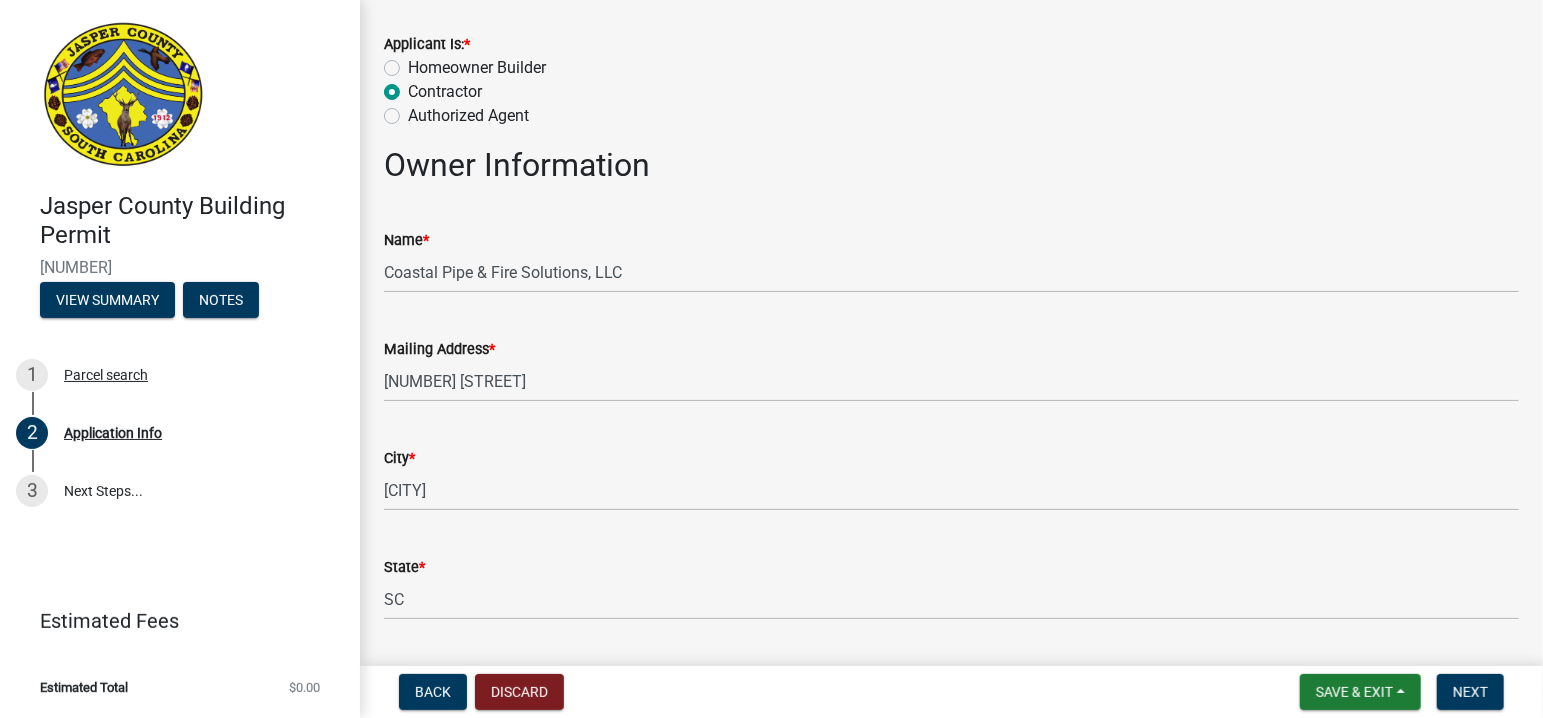 scroll, scrollTop: 0, scrollLeft: 0, axis: both 